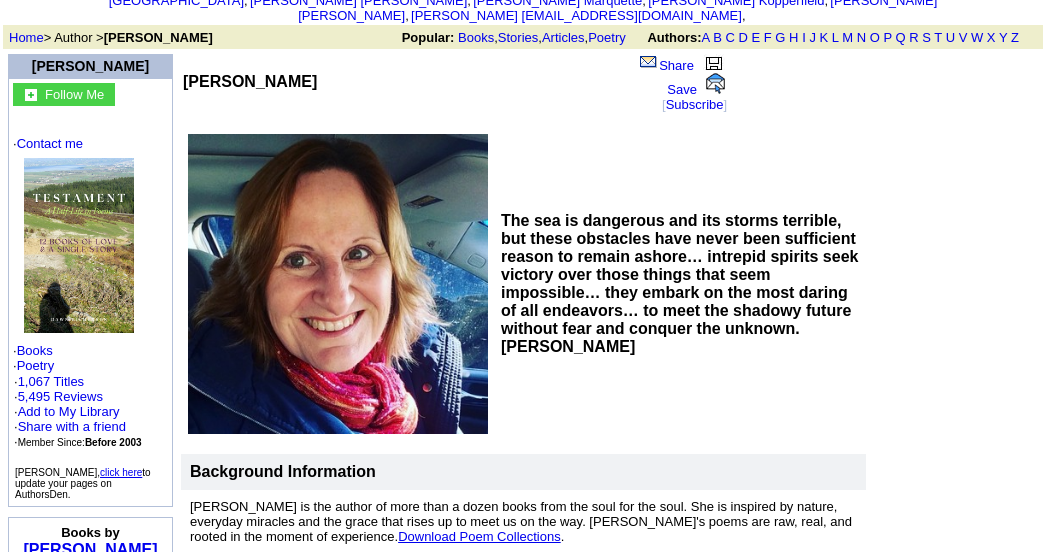 scroll, scrollTop: 0, scrollLeft: 0, axis: both 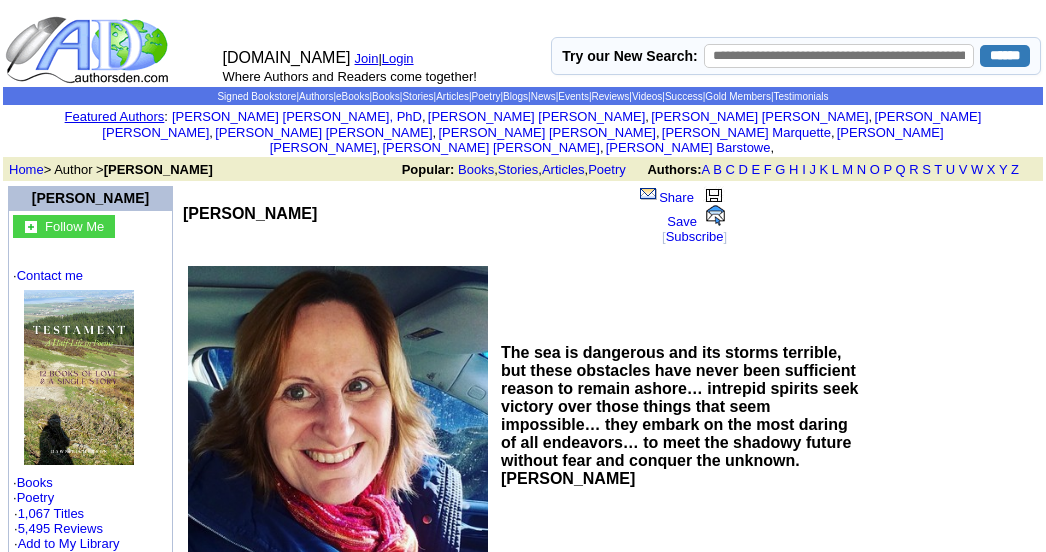 click on "Login" at bounding box center (398, 58) 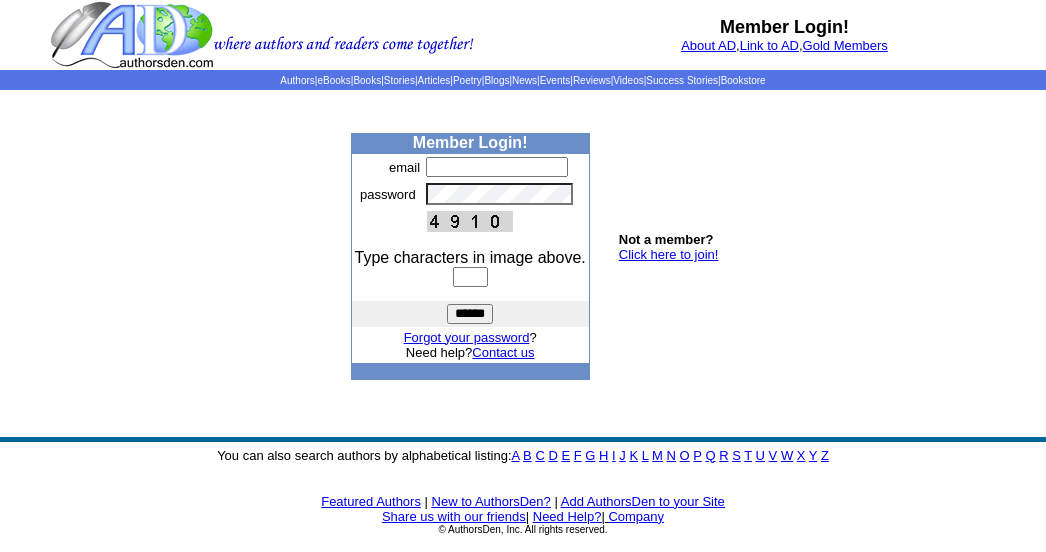 scroll, scrollTop: 0, scrollLeft: 0, axis: both 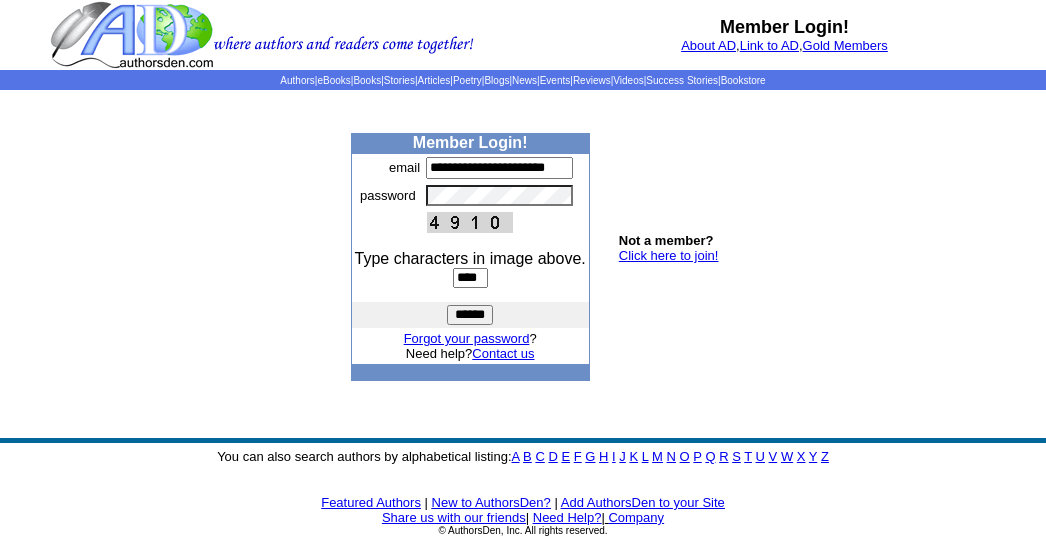 click on "Type characters in image above.
****" at bounding box center (470, 269) 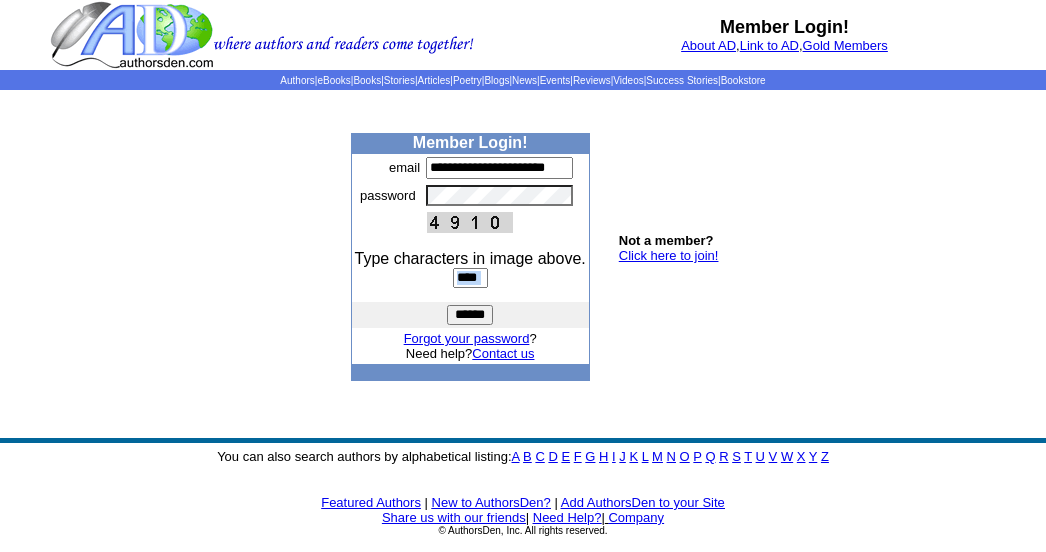 click on "Type characters in image above.
****" at bounding box center (470, 269) 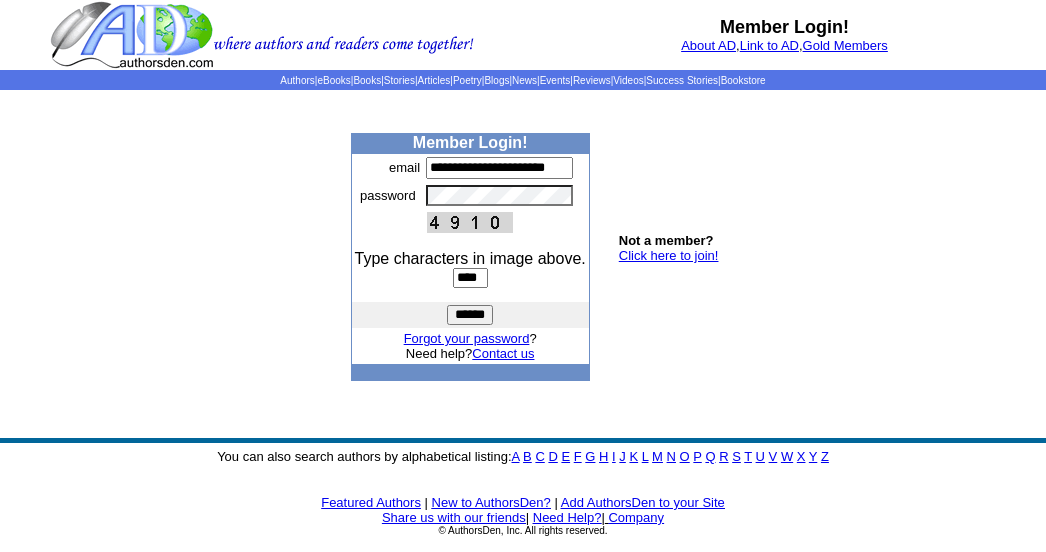 click on "****" at bounding box center (470, 278) 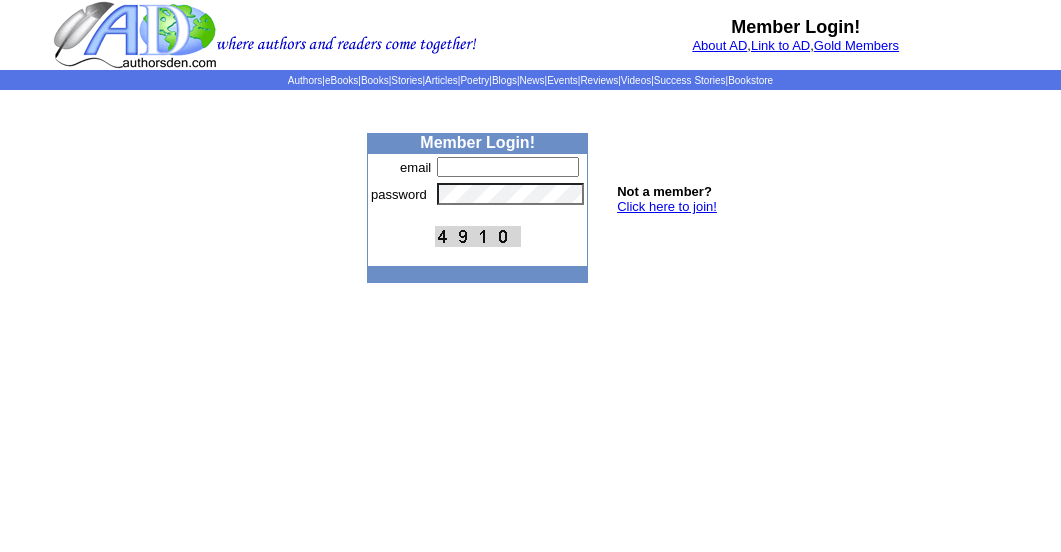 scroll, scrollTop: 0, scrollLeft: 0, axis: both 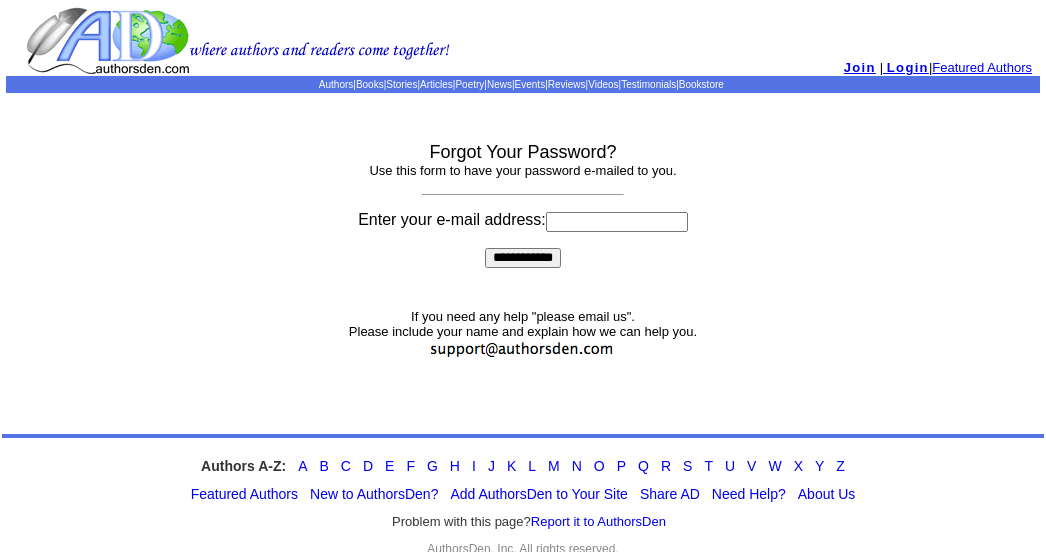 click on "Join   |
Login   |  Featured
Authors
Authors  |
Books
|  Stories
|  Articles
|  Poetry
|  News
|  Events
|  Reviews
|  Videos Bookstore" at bounding box center [523, 289] 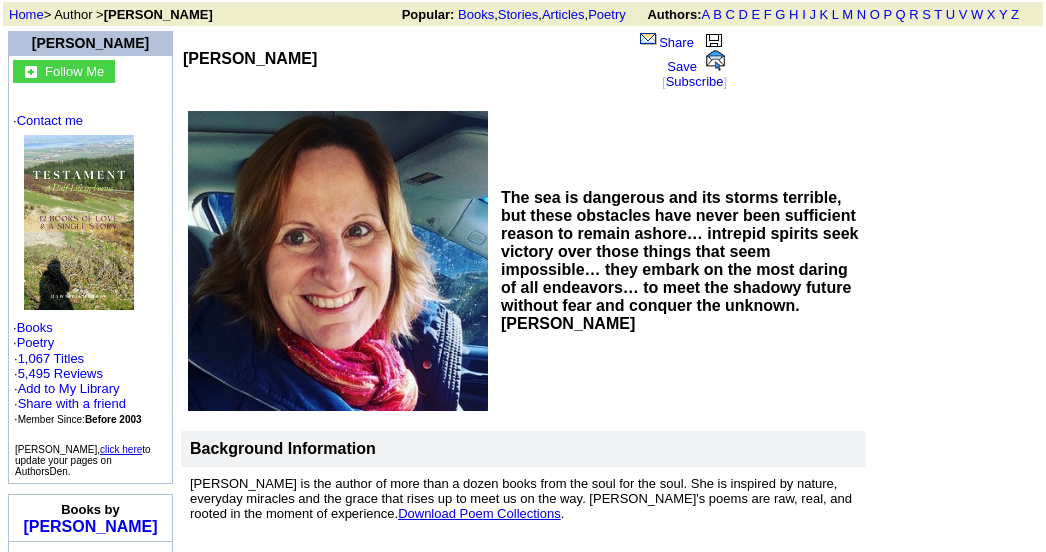 scroll, scrollTop: 150, scrollLeft: 0, axis: vertical 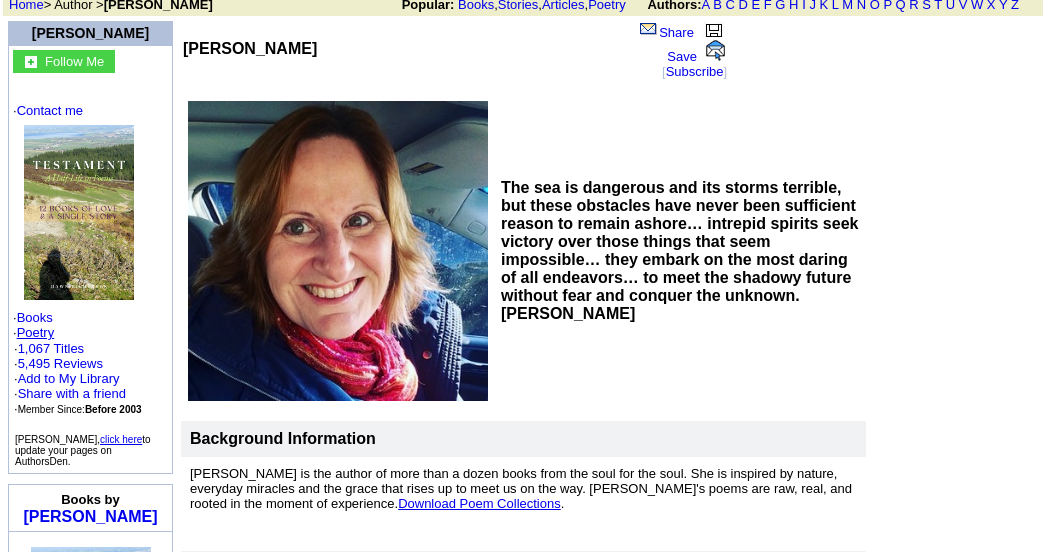 click on "Poetry" at bounding box center [36, 332] 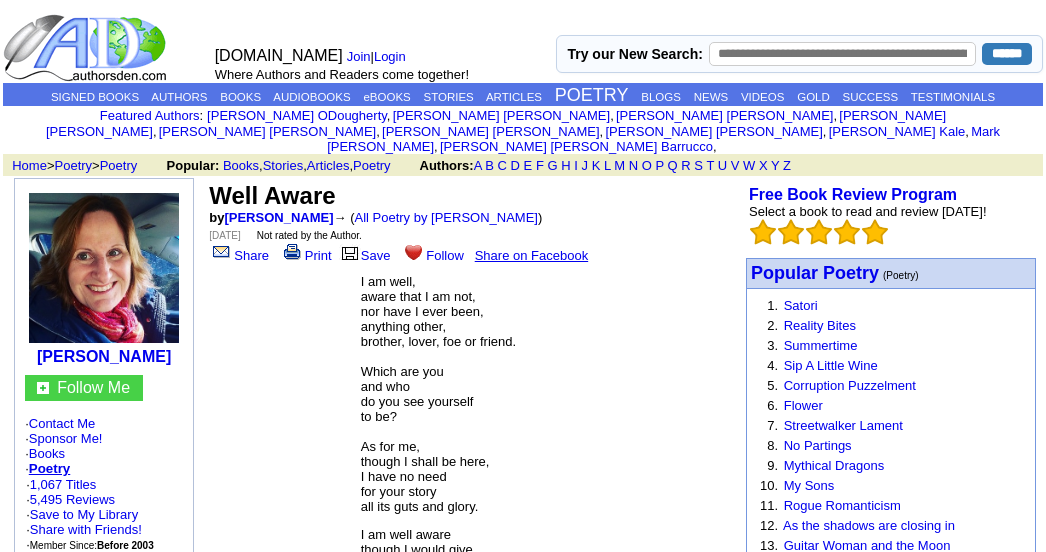 scroll, scrollTop: 0, scrollLeft: 0, axis: both 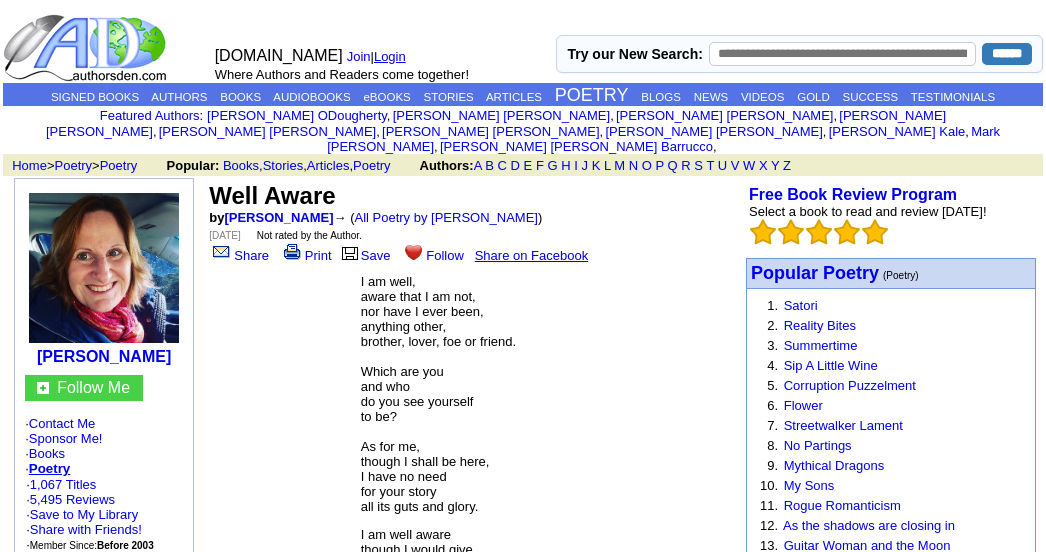 click on "Login" at bounding box center (390, 56) 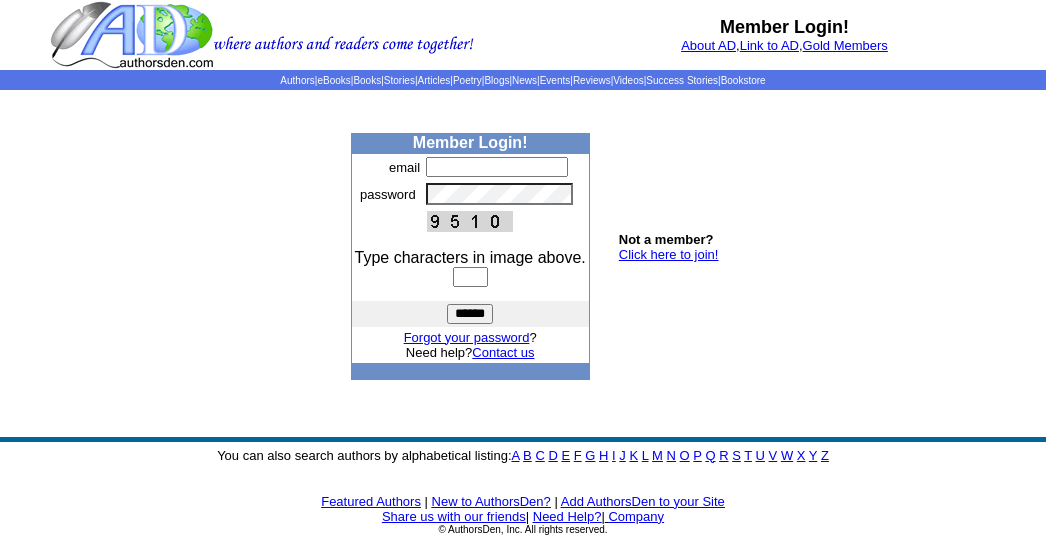 scroll, scrollTop: 0, scrollLeft: 0, axis: both 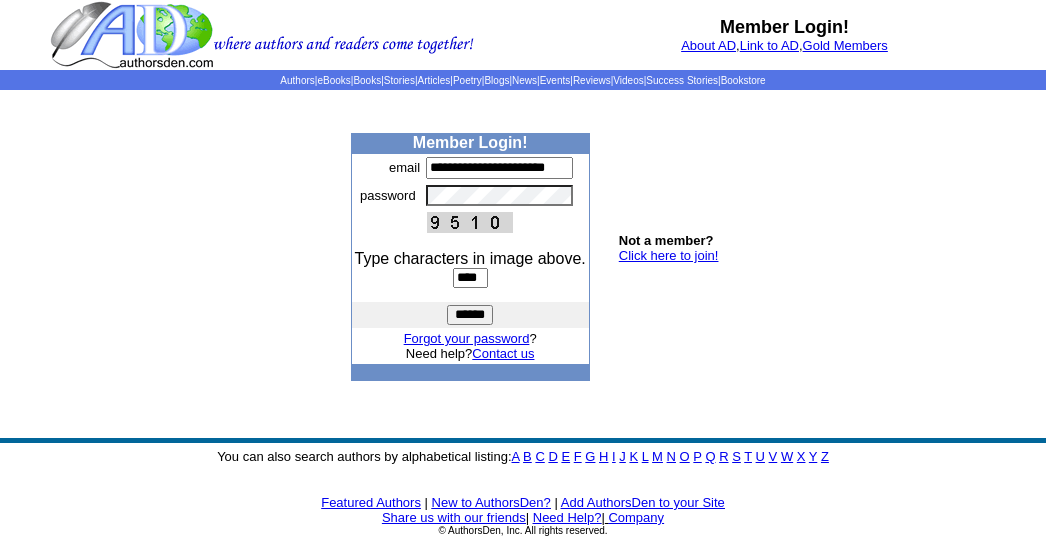 click on "****" at bounding box center [470, 278] 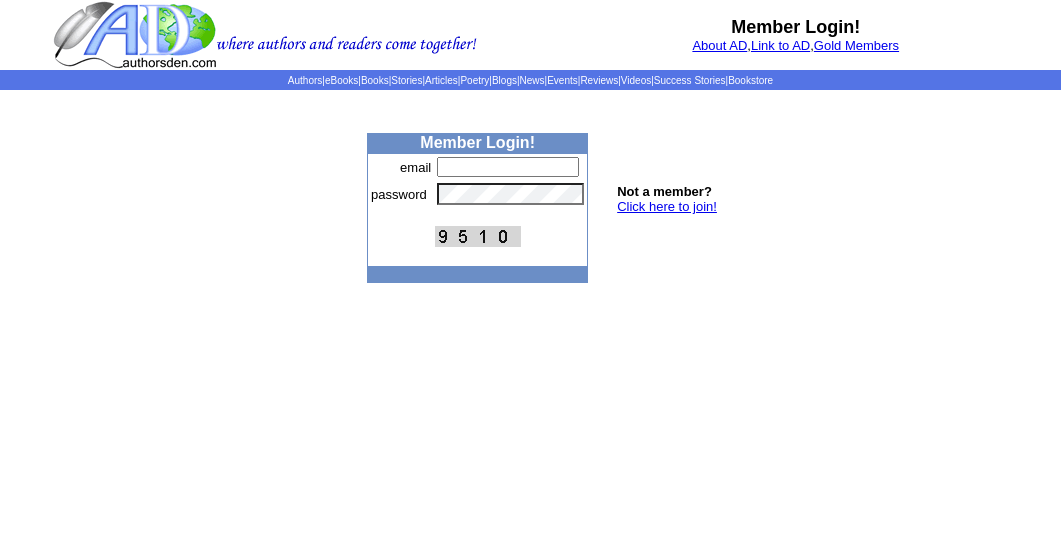 scroll, scrollTop: 0, scrollLeft: 0, axis: both 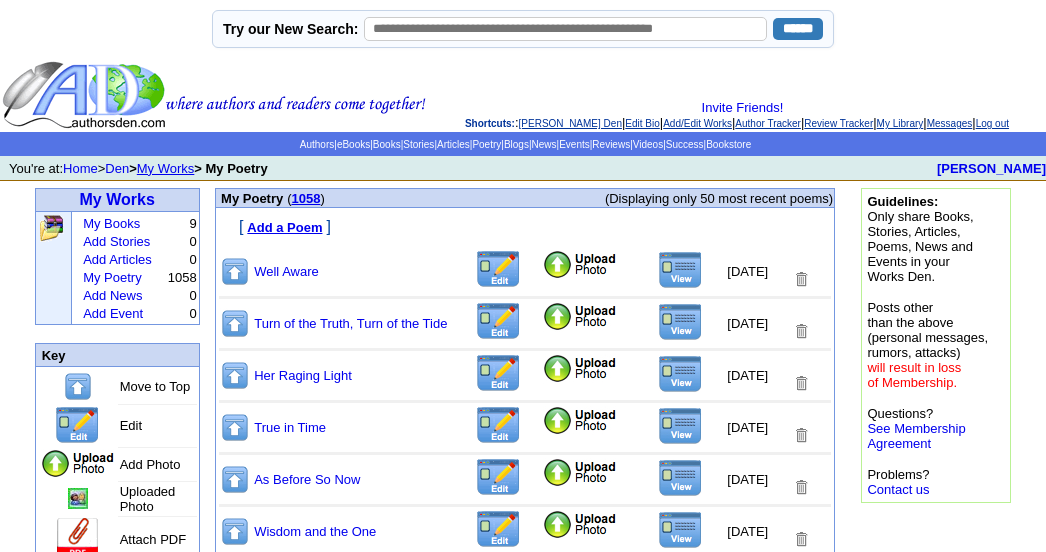 click at bounding box center [680, 322] 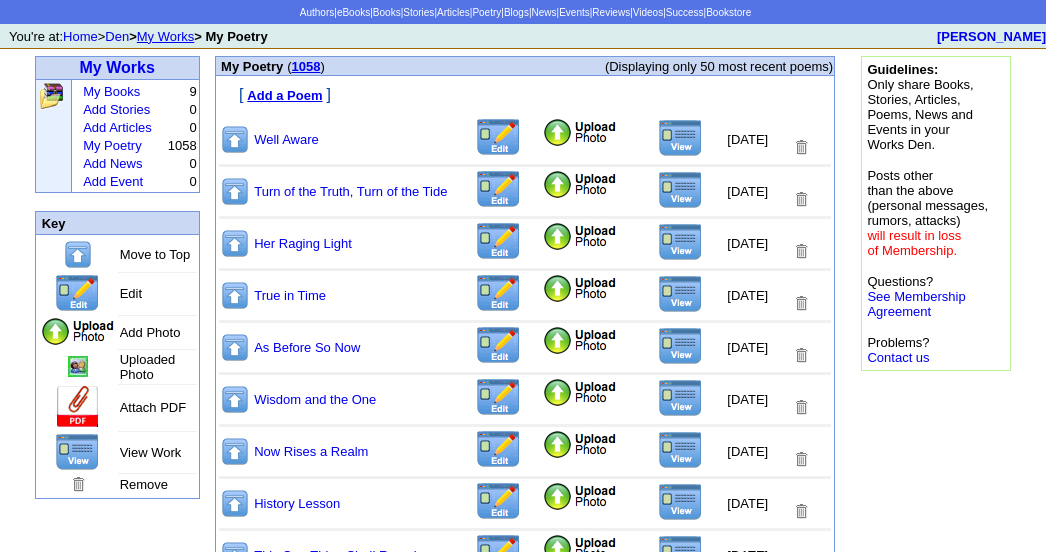 scroll, scrollTop: 135, scrollLeft: 0, axis: vertical 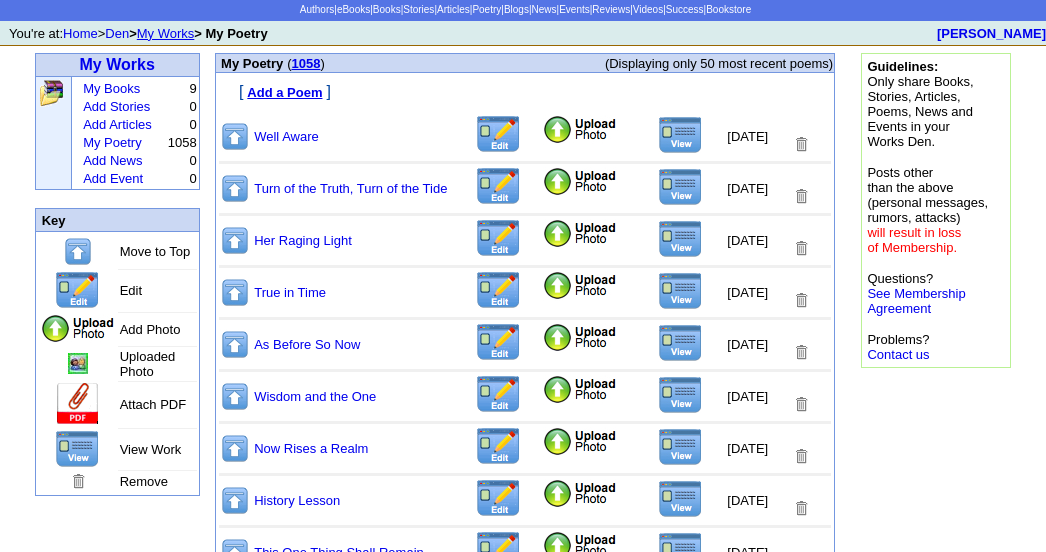 click at bounding box center (680, 291) 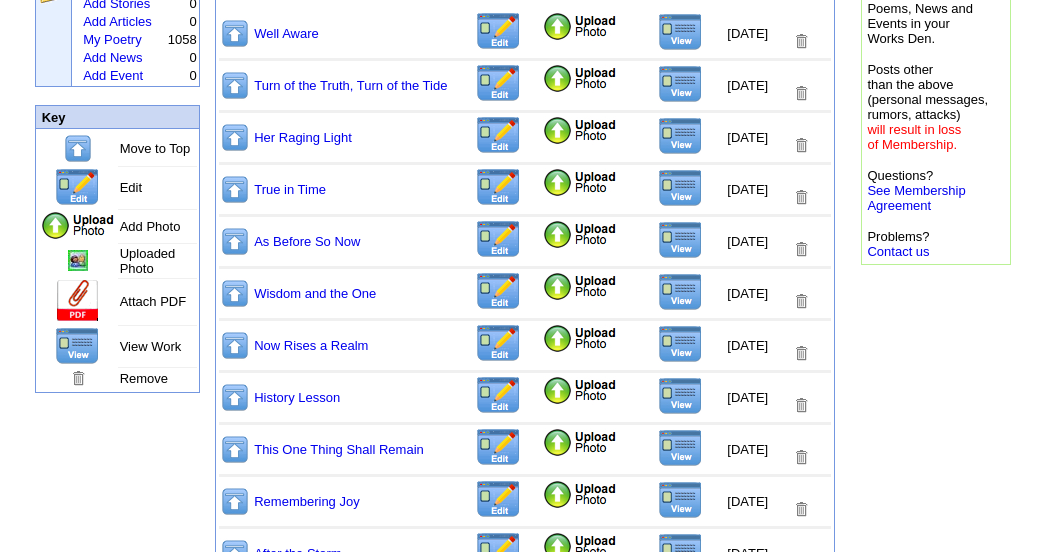 scroll, scrollTop: 241, scrollLeft: 0, axis: vertical 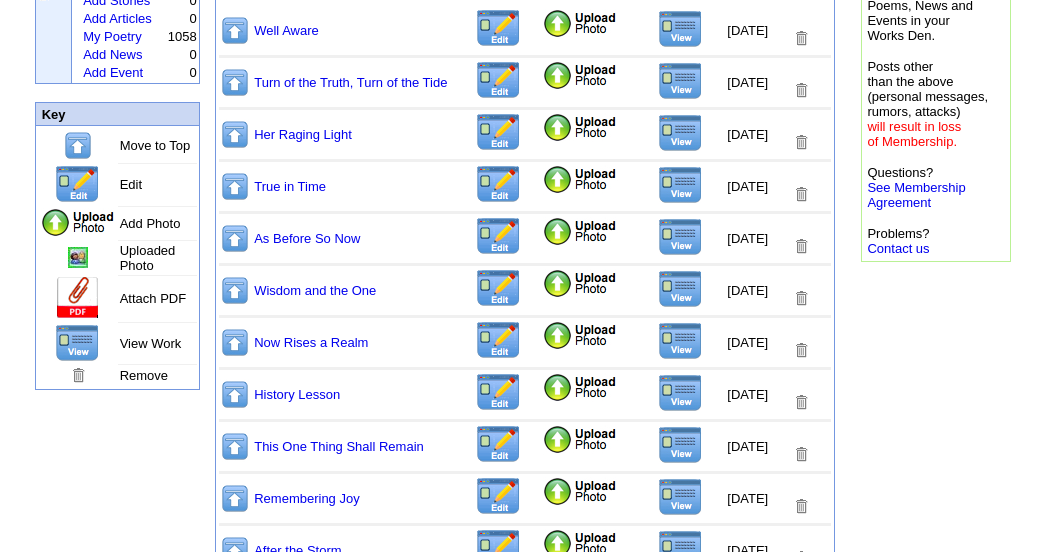 click at bounding box center (680, 237) 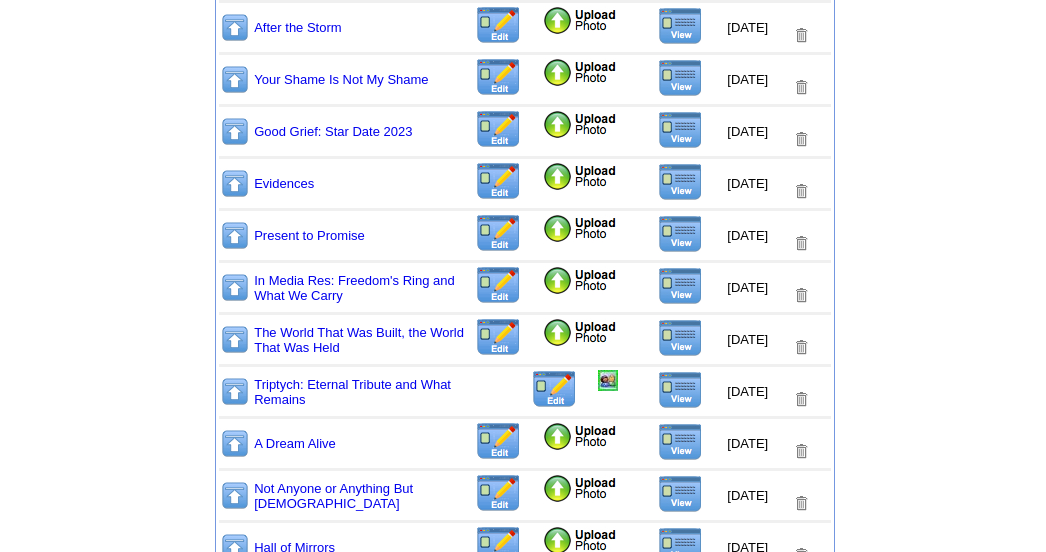 scroll, scrollTop: 768, scrollLeft: 0, axis: vertical 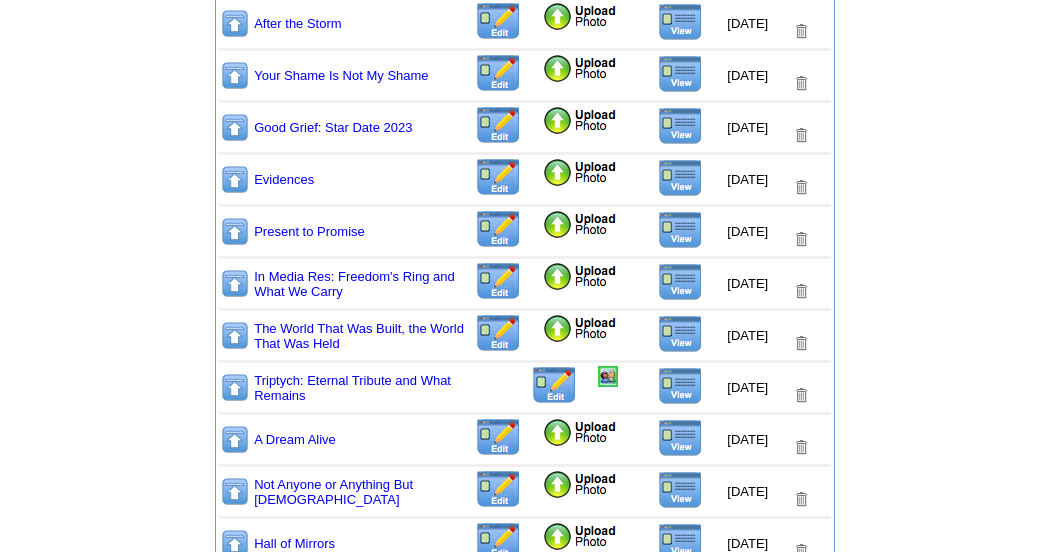 click at bounding box center (680, 126) 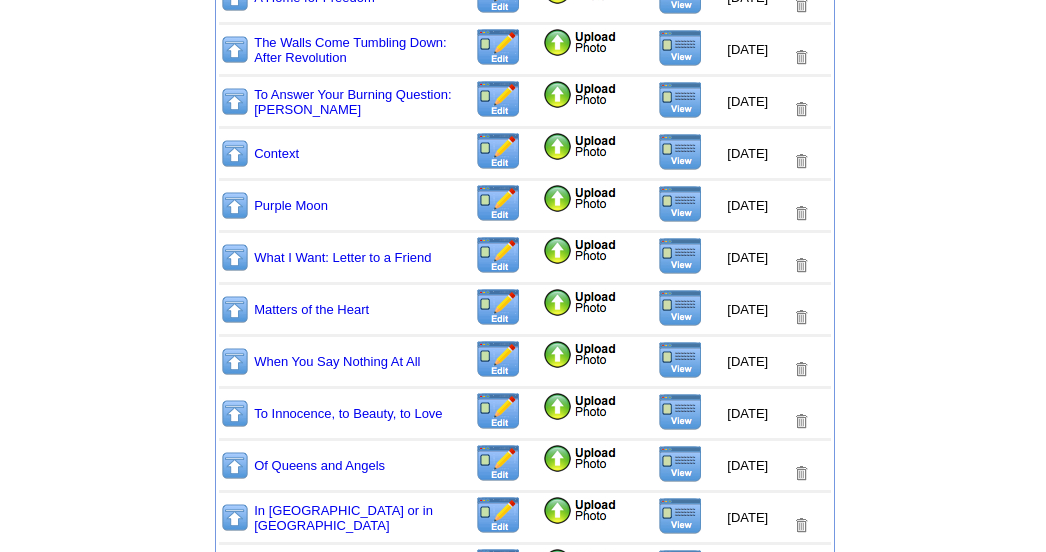 scroll, scrollTop: 2252, scrollLeft: 0, axis: vertical 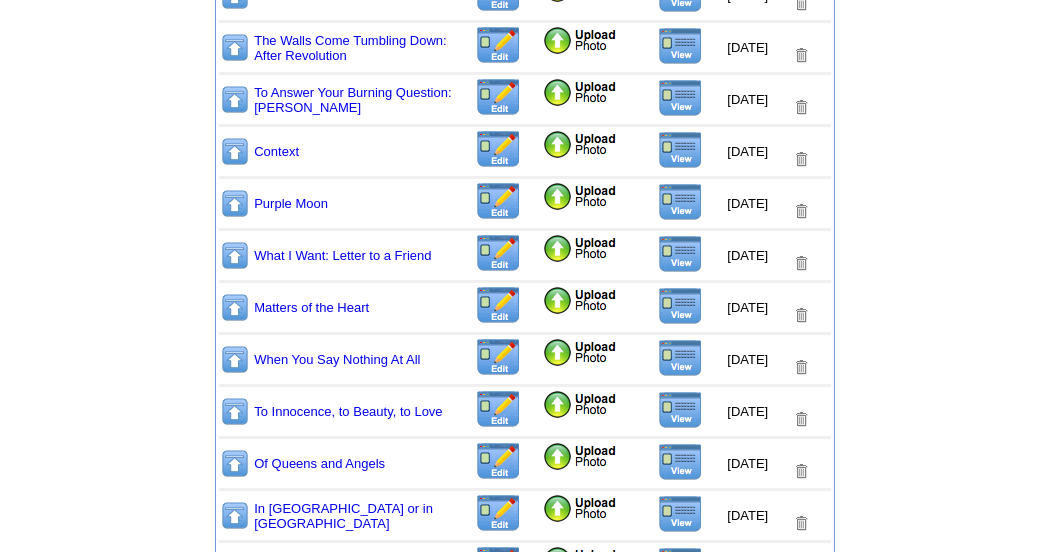 click at bounding box center [680, 98] 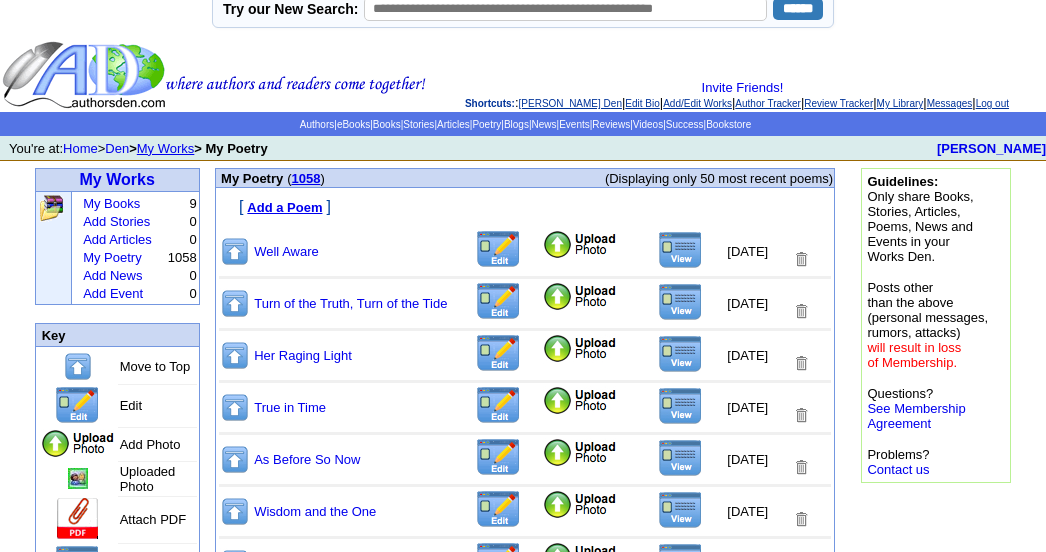 scroll, scrollTop: 0, scrollLeft: 0, axis: both 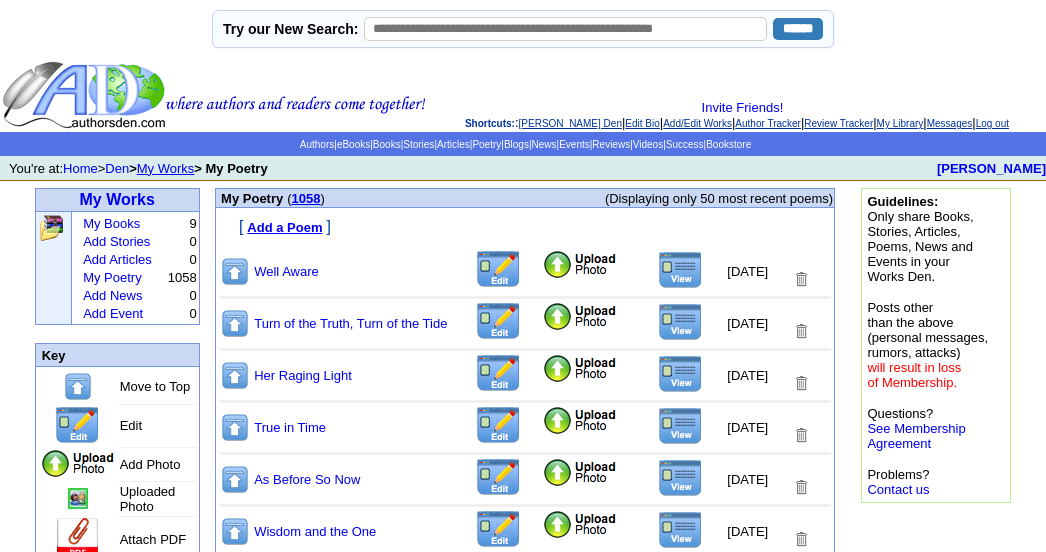 click on "Add a Poem" at bounding box center [284, 227] 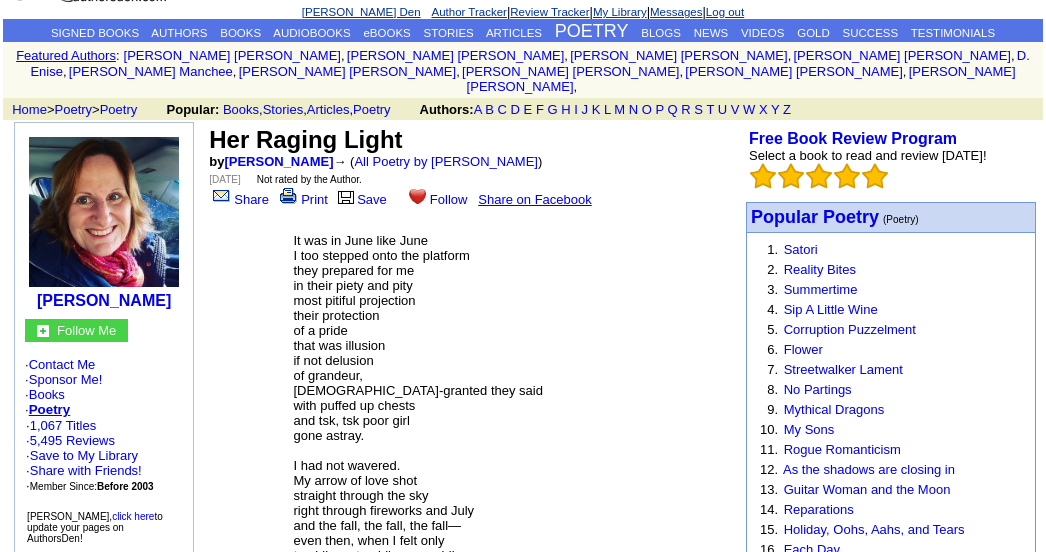 scroll, scrollTop: 81, scrollLeft: 0, axis: vertical 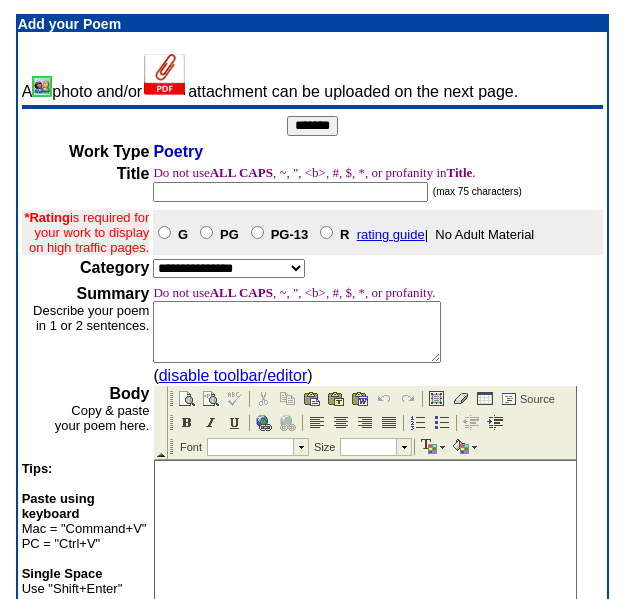 click on "**********" at bounding box center [229, 268] 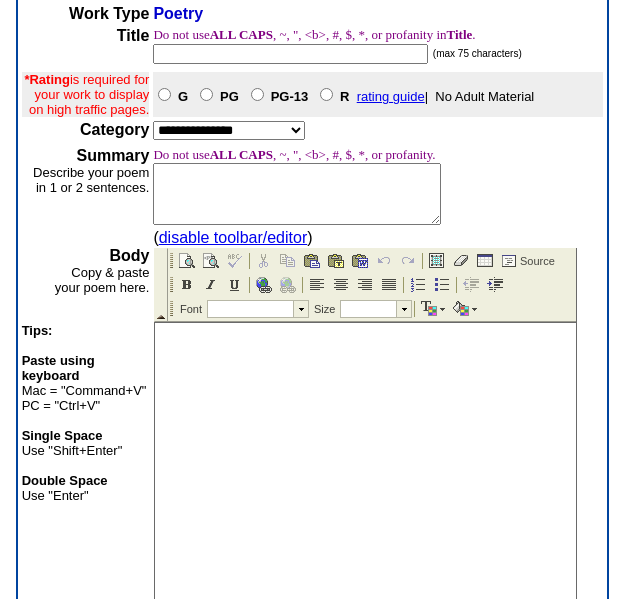 scroll, scrollTop: 164, scrollLeft: 0, axis: vertical 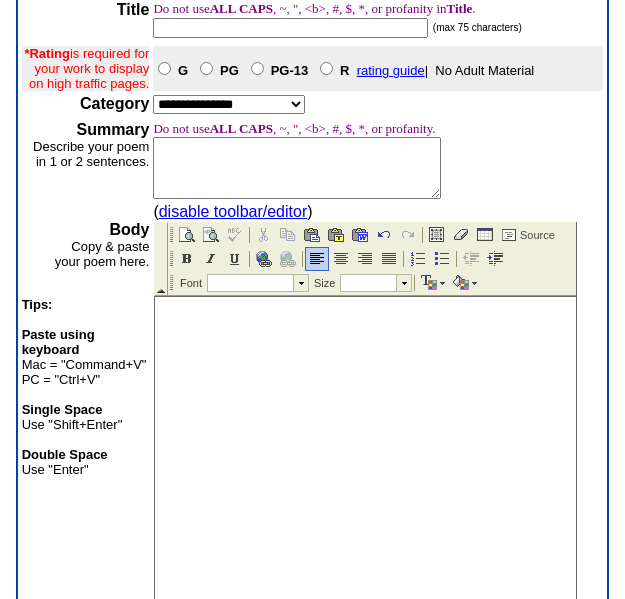 type 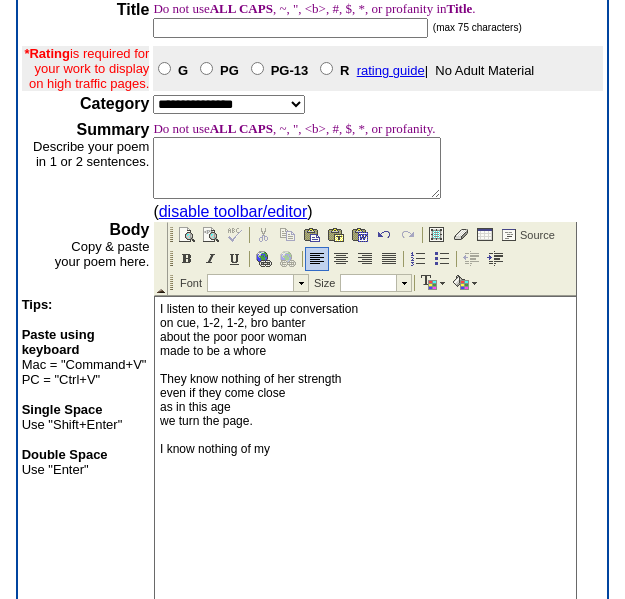 scroll, scrollTop: 194, scrollLeft: 0, axis: vertical 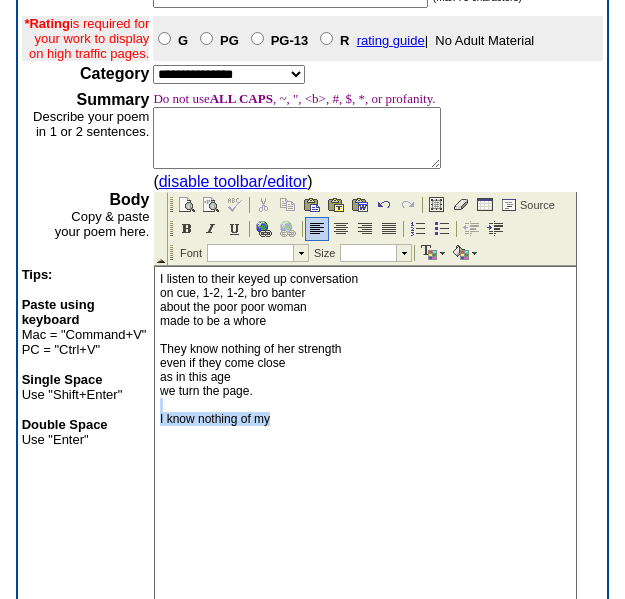 drag, startPoint x: 328, startPoint y: 420, endPoint x: 326, endPoint y: 406, distance: 14.142136 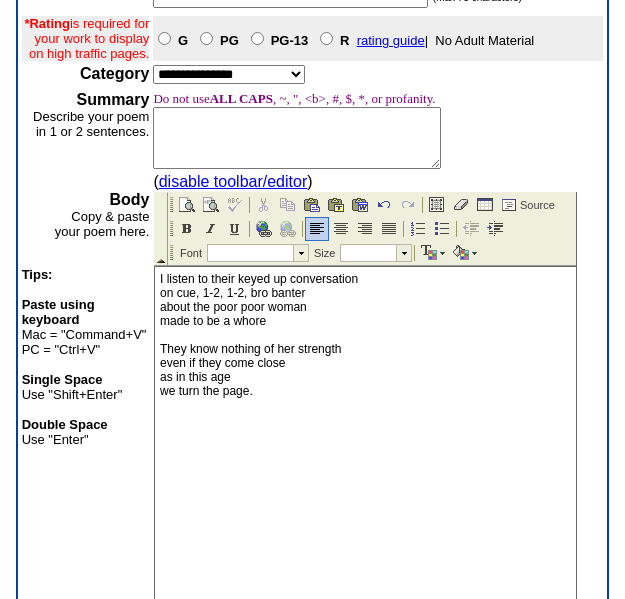 click on "I listen to their keyed up conversation on cue, 1-2, 1-2, bro banter about the poor poor woman made to be a whore They know nothing of her strength even if they come close  as in this age  we turn the page." at bounding box center [365, 342] 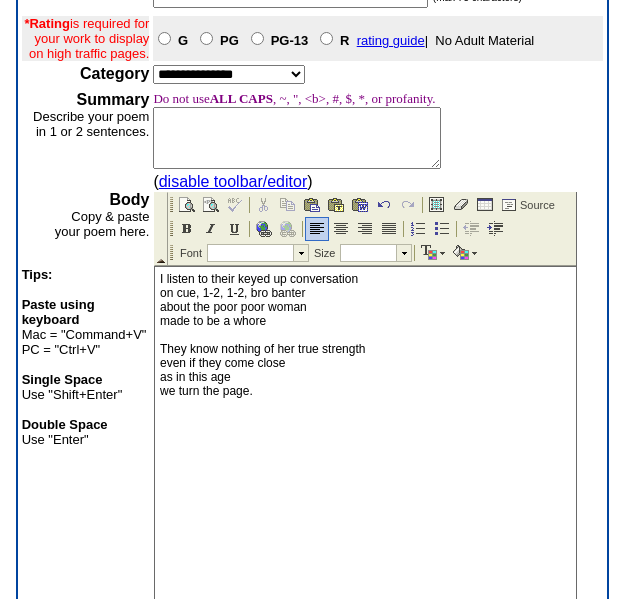 drag, startPoint x: 257, startPoint y: 398, endPoint x: 268, endPoint y: 398, distance: 11 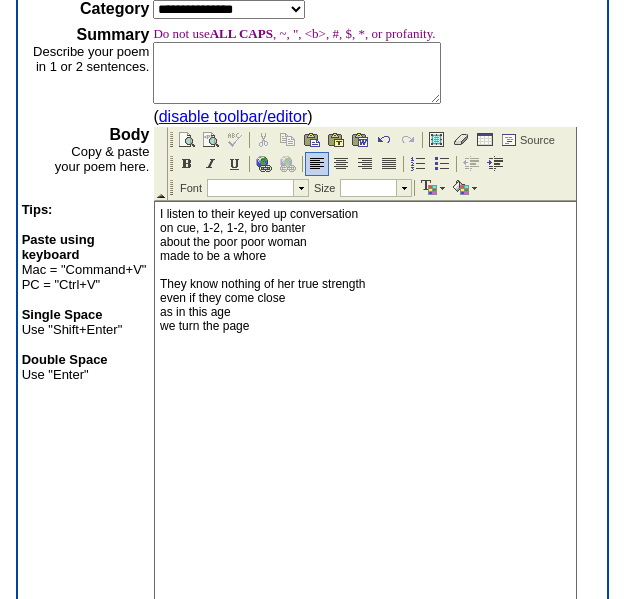 scroll, scrollTop: 270, scrollLeft: 0, axis: vertical 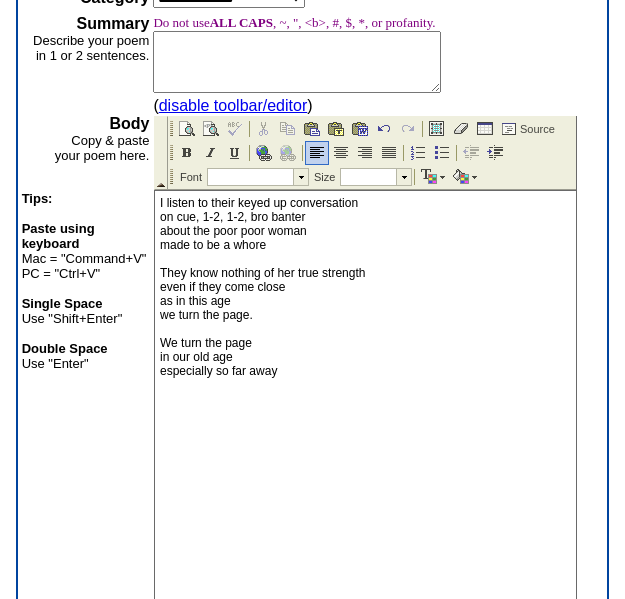 click on "I listen to their keyed up conversation on cue, 1-2, 1-2, bro banter about the poor poor woman made to be a whore They know nothing of her true strength even if they come close  as in this age  we turn the page. We turn the page in our old age especially so far away" at bounding box center (365, 301) 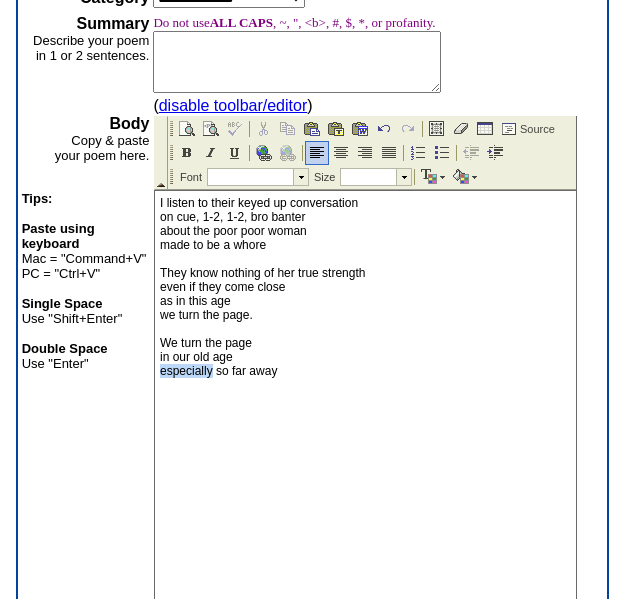 click on "I listen to their keyed up conversation on cue, 1-2, 1-2, bro banter about the poor poor woman made to be a whore They know nothing of her true strength even if they come close  as in this age  we turn the page. We turn the page in our old age especially so far away" at bounding box center [365, 301] 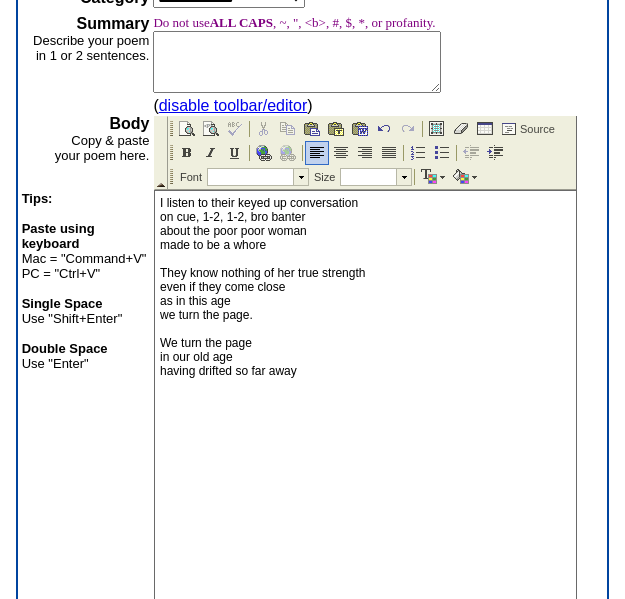 click on "I listen to their keyed up conversation on cue, 1-2, 1-2, bro banter about the poor poor woman made to be a whore They know nothing of her true strength even if they come close  as in this age  we turn the page. We turn the page in our old age having drifted so far away" at bounding box center (365, 301) 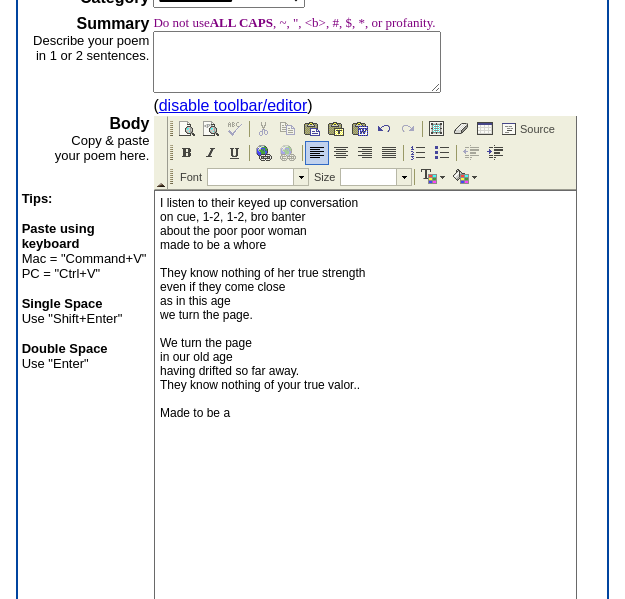 click on "I listen to their keyed up conversation on cue, 1-2, 1-2, bro banter about the poor poor woman made to be a whore They know nothing of her true strength even if they come close  as in this age  we turn the page. We turn the page in our old age having drifted so far away. They know nothing of your true valor.. Made to be a" at bounding box center [365, 315] 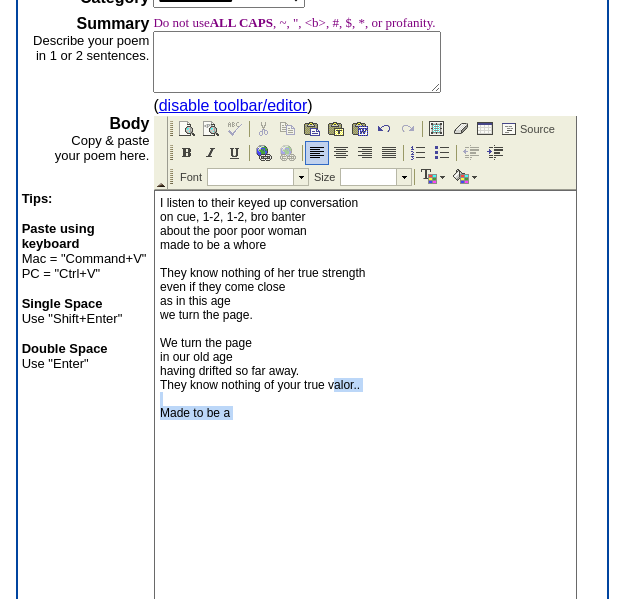 drag, startPoint x: 331, startPoint y: 382, endPoint x: 347, endPoint y: 374, distance: 17.888544 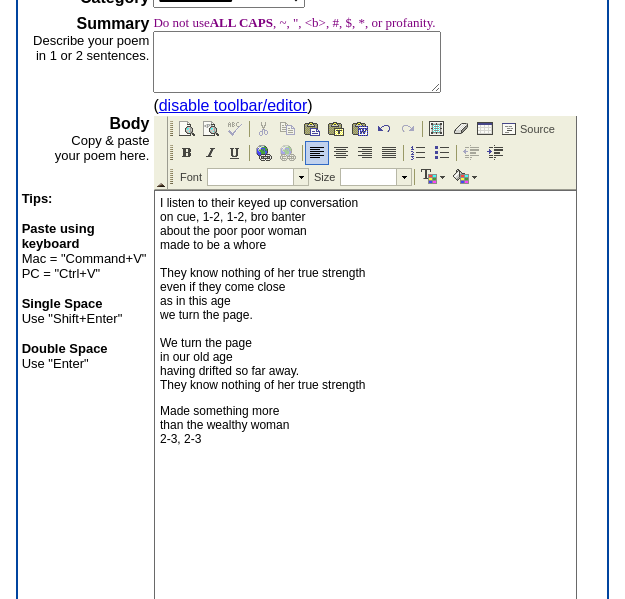click on "Made something more than the wealthy woman 2-3, 2-3" at bounding box center [365, 432] 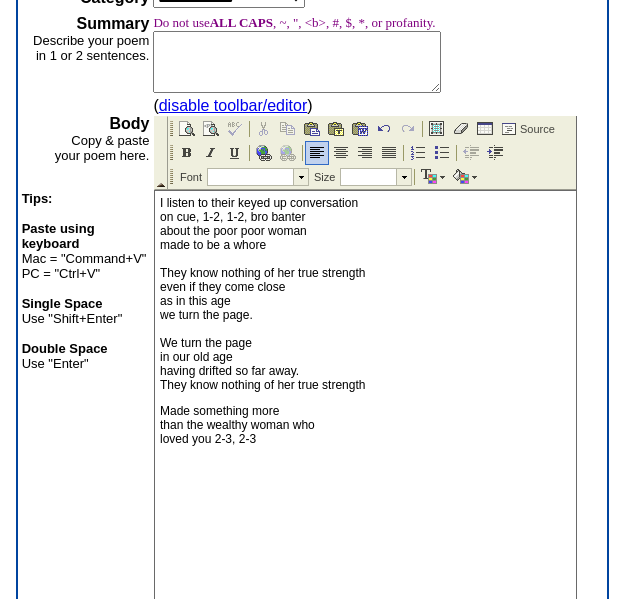click on "Made something more than the wealthy woman who loved you 2-3, 2-3" at bounding box center [365, 432] 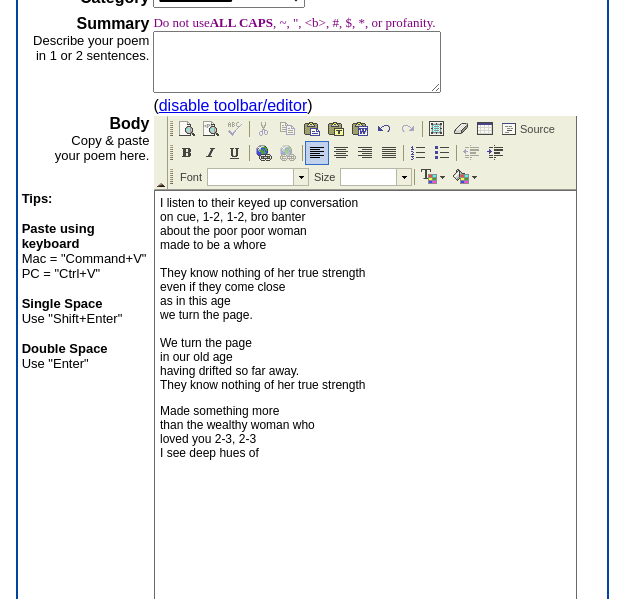 click on "I listen to their keyed up conversation on cue, 1-2, 1-2, bro banter about the poor poor woman made to be a whore They know nothing of her true strength even if they come close  as in this age  we turn the page. We turn the page in our old age having drifted so far away. They know nothing of her true strength" at bounding box center [365, 294] 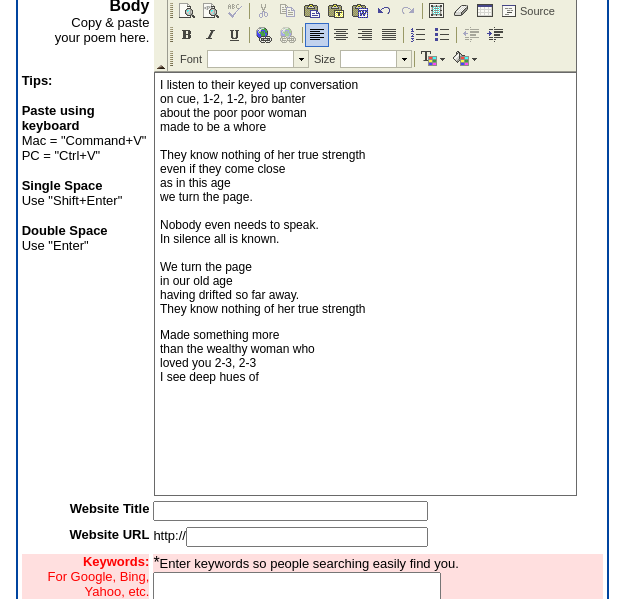 scroll, scrollTop: 359, scrollLeft: 0, axis: vertical 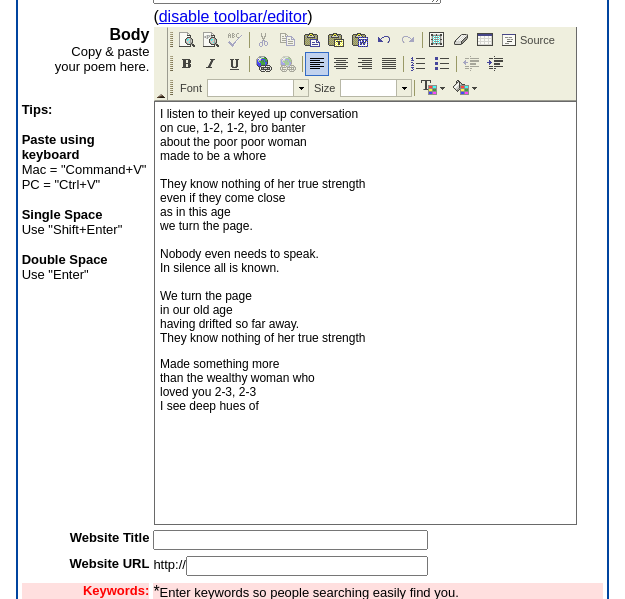 click on "Made something more than the wealthy woman who loved you 2-3, 2-3  I see deep hues of" at bounding box center [365, 392] 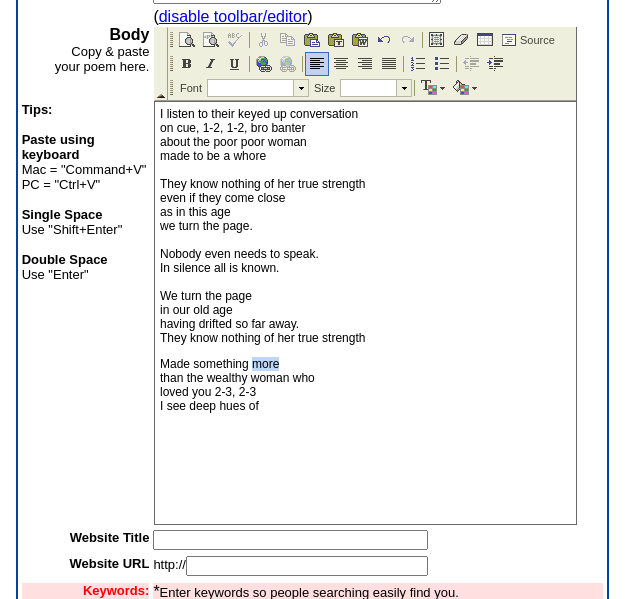 click on "Made something more than the wealthy woman who loved you 2-3, 2-3  I see deep hues of" at bounding box center (365, 392) 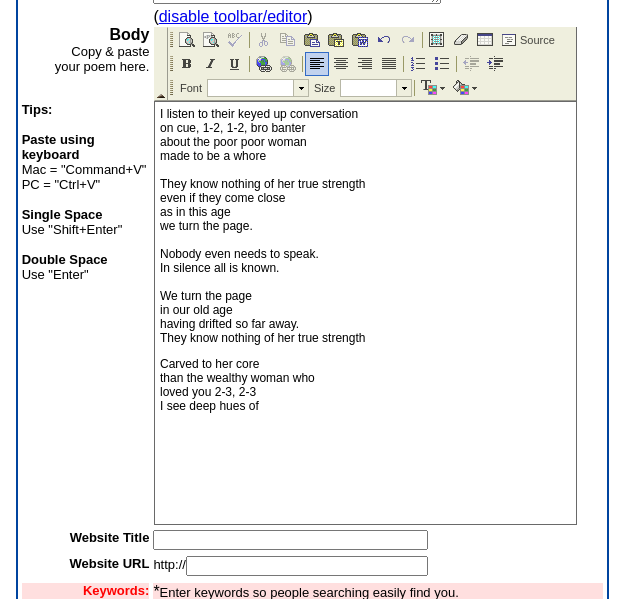 click on "Carved to her core than the wealthy woman who loved you 2-3, 2-3  I see deep hues of" at bounding box center [365, 392] 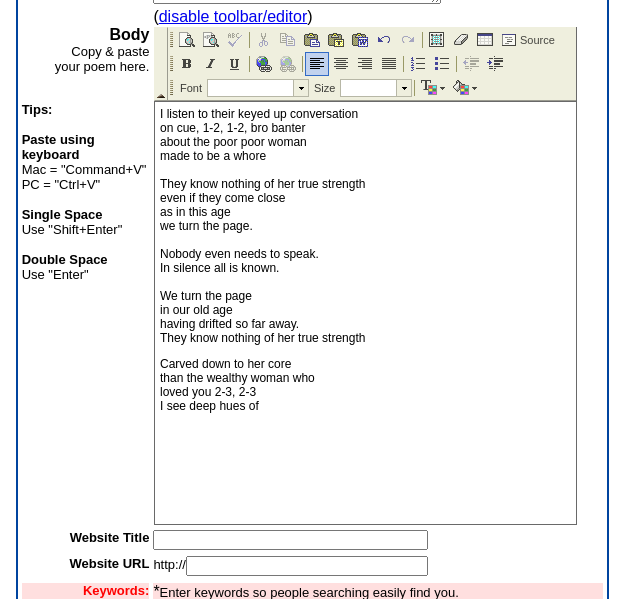 click on "Carved down to her core than the wealthy woman who loved you 2-3, 2-3  I see deep hues of" at bounding box center [365, 392] 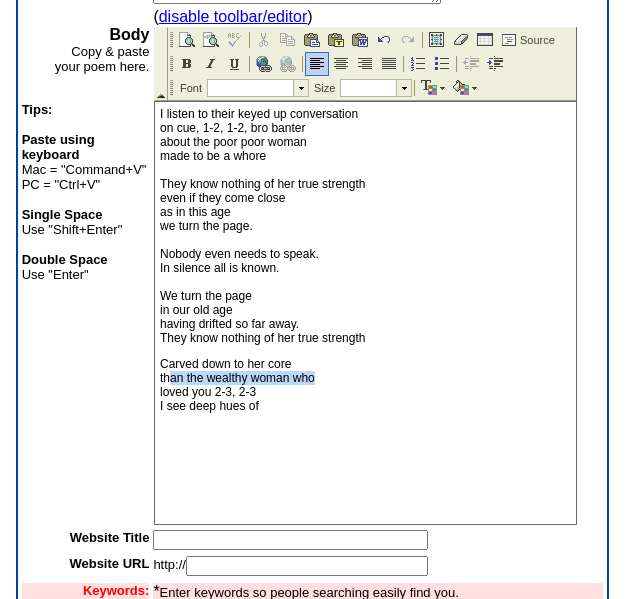 drag, startPoint x: 321, startPoint y: 379, endPoint x: 174, endPoint y: 381, distance: 147.01361 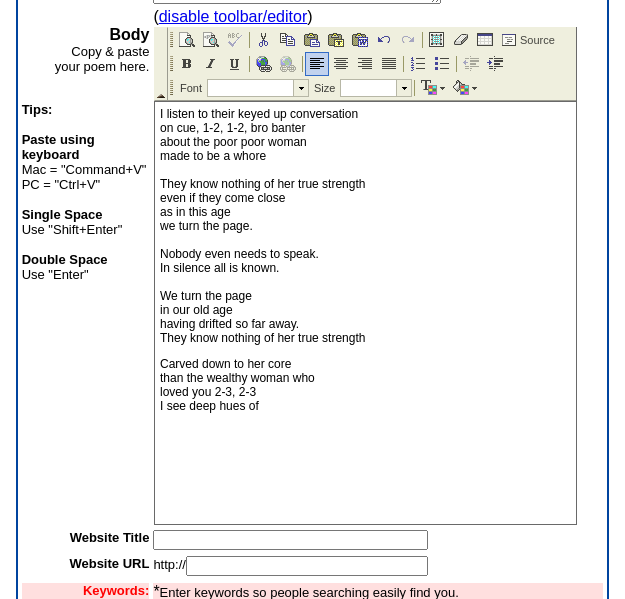 click on "Carved down to her core than the wealthy woman who loved you 2-3, 2-3  I see deep hues of" at bounding box center [365, 392] 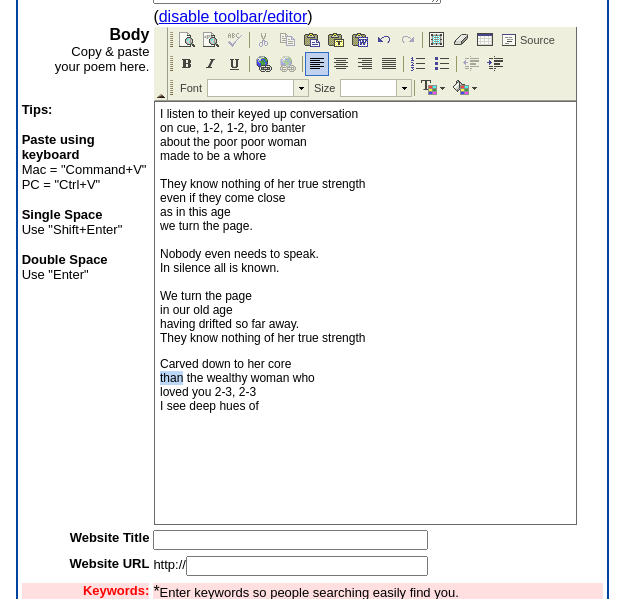 click on "Carved down to her core than the wealthy woman who loved you 2-3, 2-3  I see deep hues of" at bounding box center [365, 392] 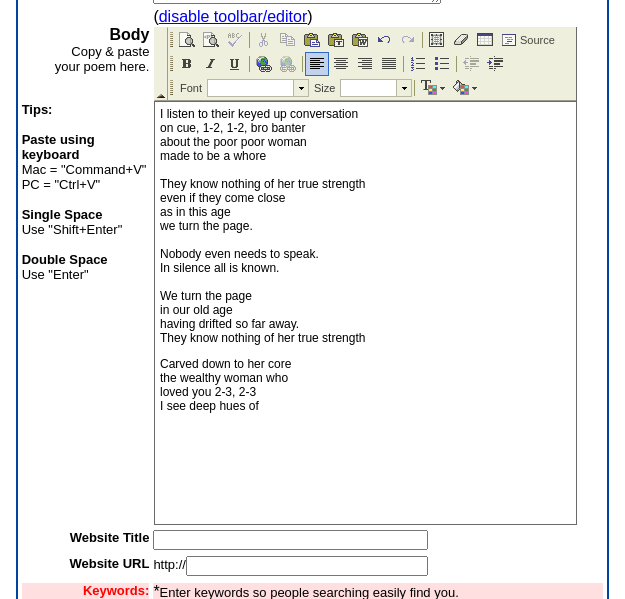 click on "I listen to their keyed up conversation on cue, 1-2, 1-2, bro banter about the poor poor woman made to be a whore They know nothing of her true strength even if they come close  as in this age  we turn the page. Nobody even needs to speak. In silence all is known. We turn the page in our old age having drifted so far away. They know nothing of her true strength" at bounding box center [365, 226] 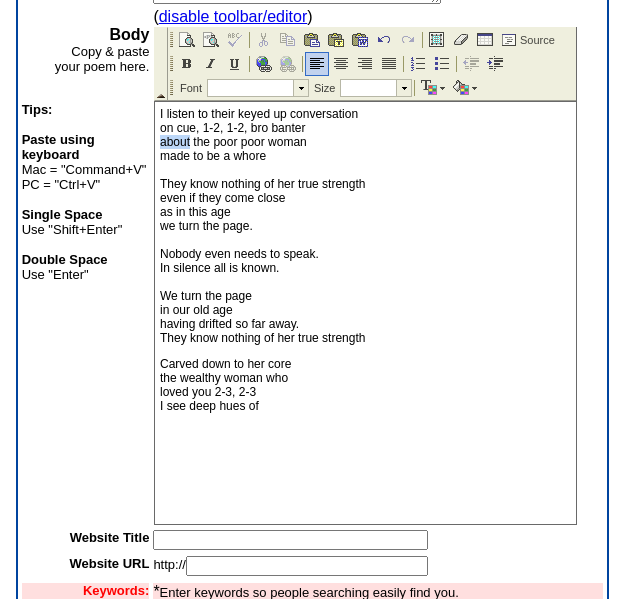 click on "I listen to their keyed up conversation on cue, 1-2, 1-2, bro banter about the poor poor woman made to be a whore They know nothing of her true strength even if they come close  as in this age  we turn the page. Nobody even needs to speak. In silence all is known. We turn the page in our old age having drifted so far away. They know nothing of her true strength" at bounding box center (365, 226) 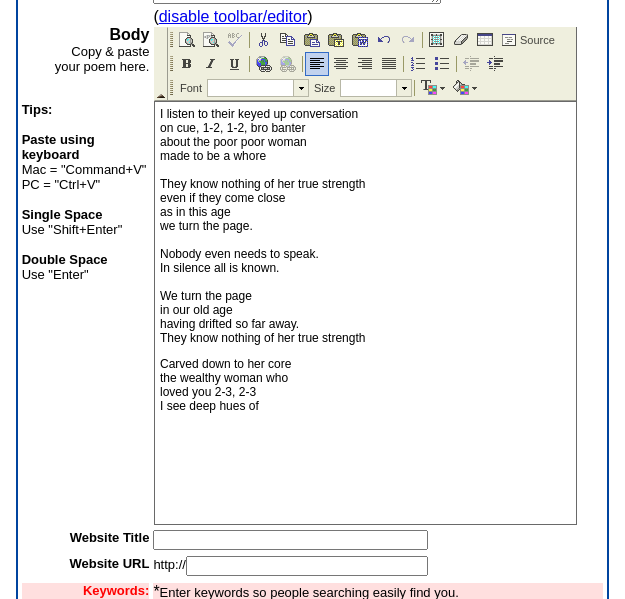 click on "Carved down to her core the wealthy woman who loved you 2-3, 2-3  I see deep hues of" at bounding box center (365, 392) 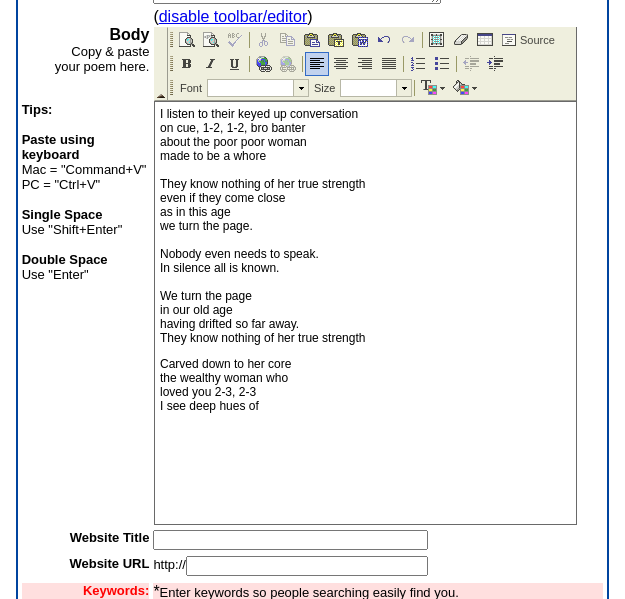 click on "Carved down to her core the wealthy woman who loved you 2-3, 2-3  I see deep hues of" at bounding box center (365, 392) 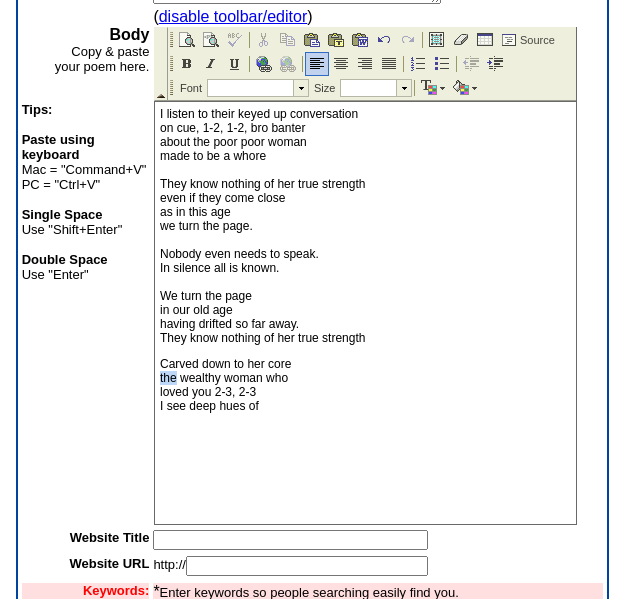 click on "Carved down to her core the wealthy woman who loved you 2-3, 2-3  I see deep hues of" at bounding box center [365, 392] 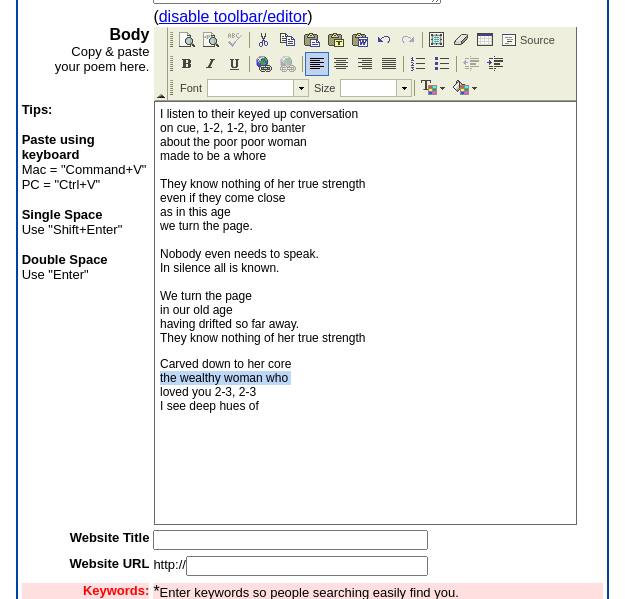 click on "Carved down to her core the wealthy woman who loved you 2-3, 2-3  I see deep hues of" at bounding box center [365, 392] 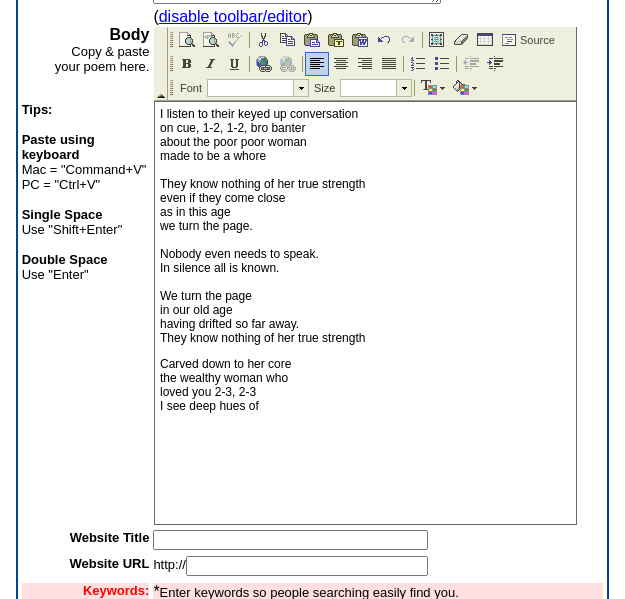 click on "Carved down to her core the wealthy woman who loved you 2-3, 2-3  I see deep hues of" at bounding box center [365, 392] 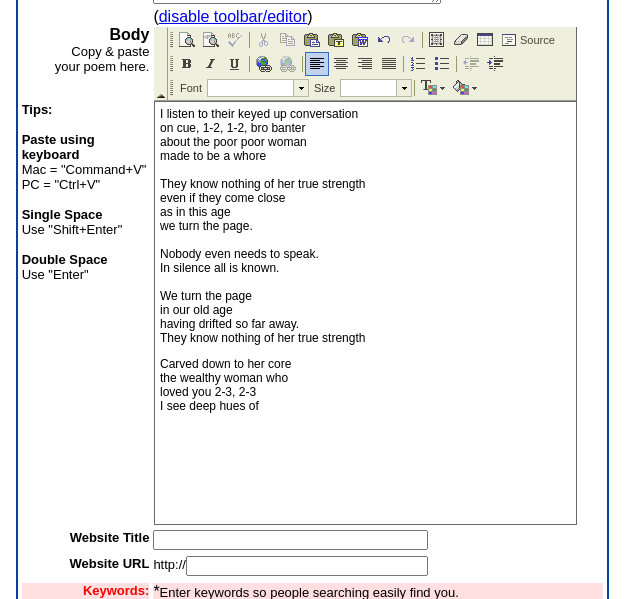click on "Carved down to her core the wealthy woman who loved you 2-3, 2-3  I see deep hues of" at bounding box center (365, 392) 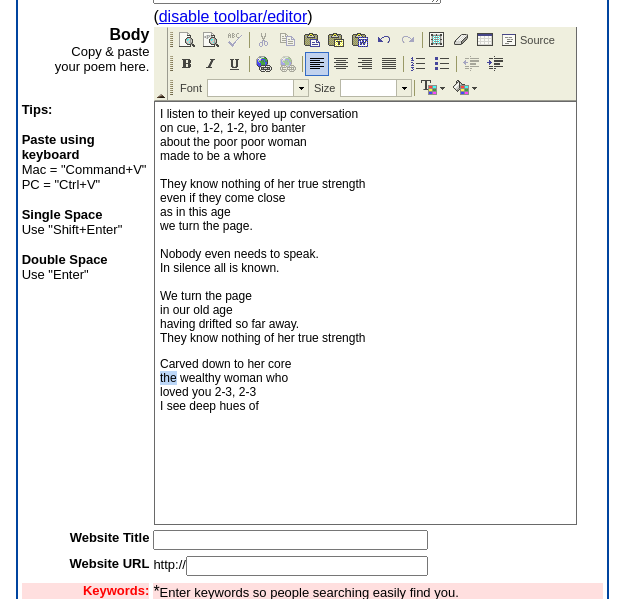 click on "Carved down to her core the wealthy woman who loved you 2-3, 2-3  I see deep hues of" at bounding box center [365, 392] 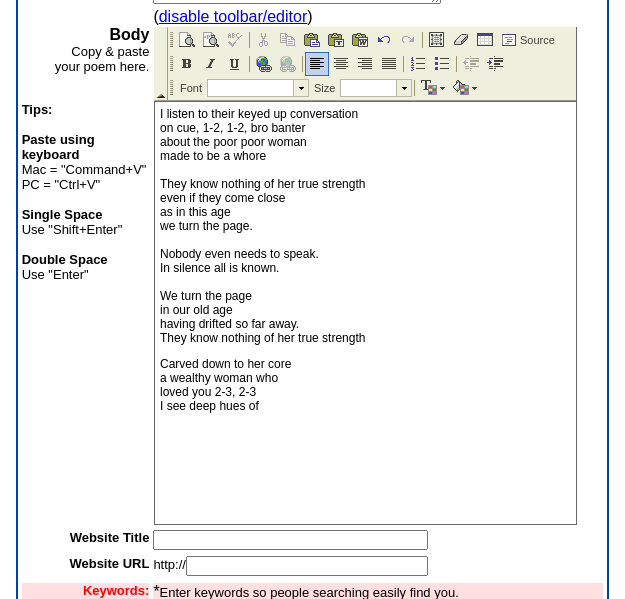 click on "Carved down to her core a wealthy woman who loved you 2-3, 2-3  I see deep hues of" at bounding box center [365, 392] 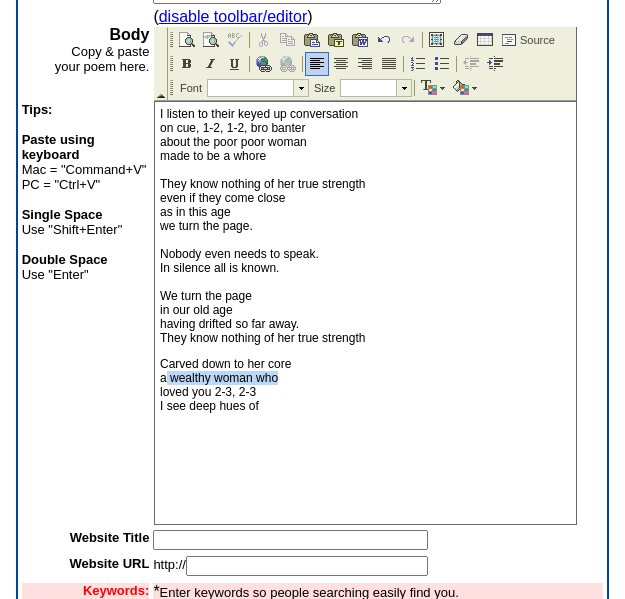 drag, startPoint x: 284, startPoint y: 377, endPoint x: 167, endPoint y: 375, distance: 117.01709 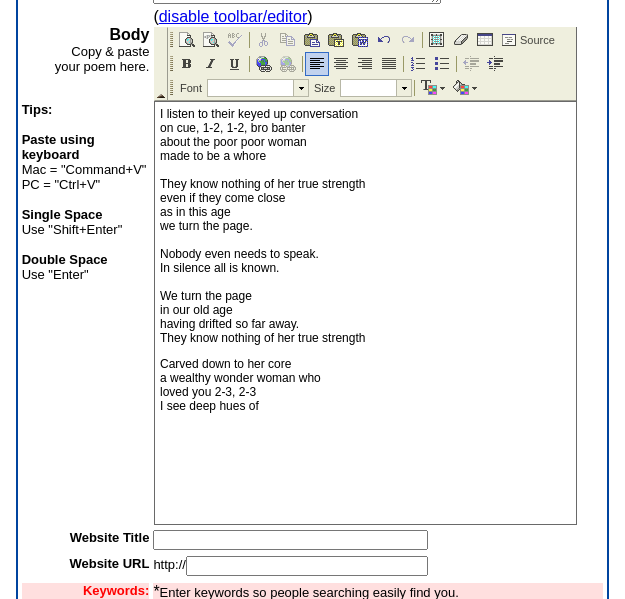 click on "Carved down to her core a wealthy wonder woman who loved you 2-3, 2-3  I see deep hues of" at bounding box center [365, 392] 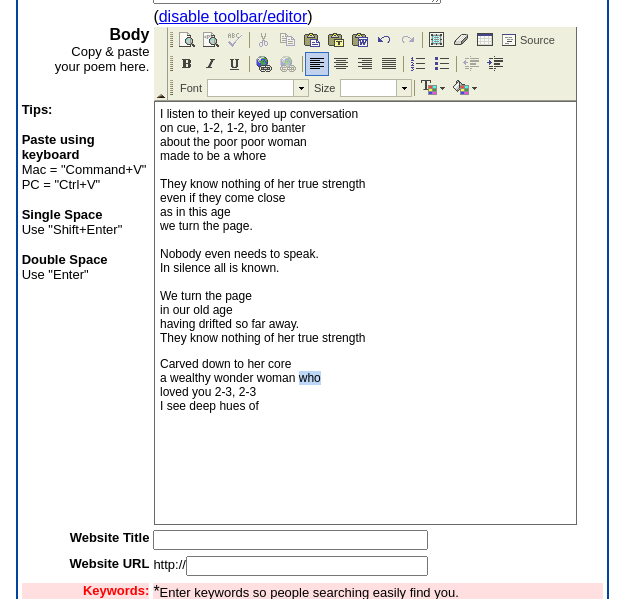 click on "Carved down to her core a wealthy wonder woman who loved you 2-3, 2-3  I see deep hues of" at bounding box center [365, 392] 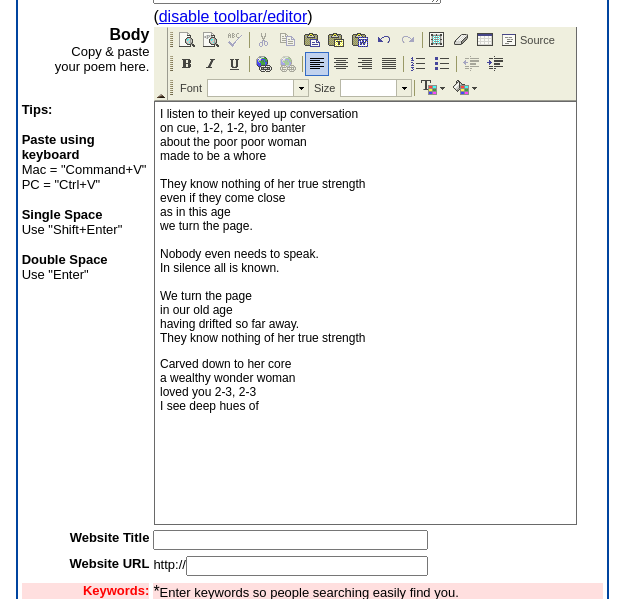 click on "Carved down to her core a wealthy wonder woman loved you 2-3, 2-3  I see deep hues of" at bounding box center [365, 392] 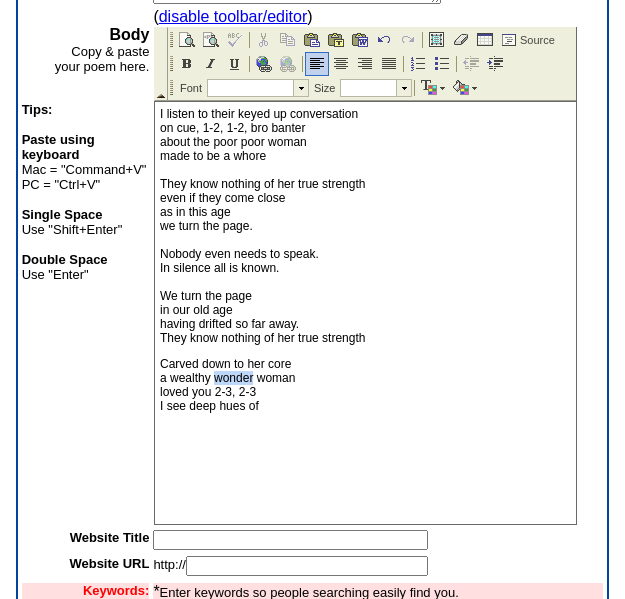 click on "Carved down to her core a wealthy wonder woman loved you 2-3, 2-3  I see deep hues of" at bounding box center (365, 392) 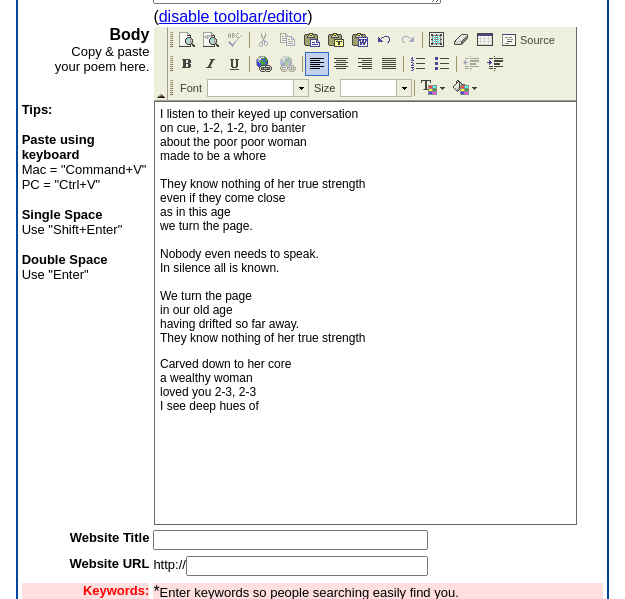 click on "Carved down to her core a wealthy woman loved you 2-3, 2-3  I see deep hues of" at bounding box center (365, 392) 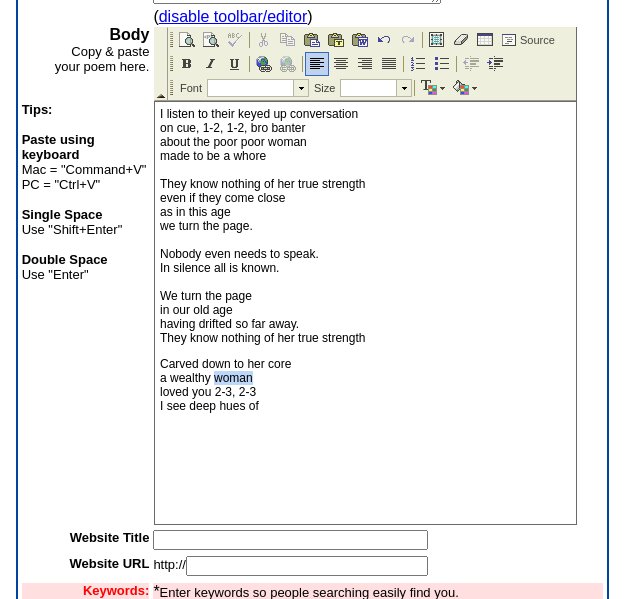 click on "Carved down to her core a wealthy woman loved you 2-3, 2-3  I see deep hues of" at bounding box center [365, 392] 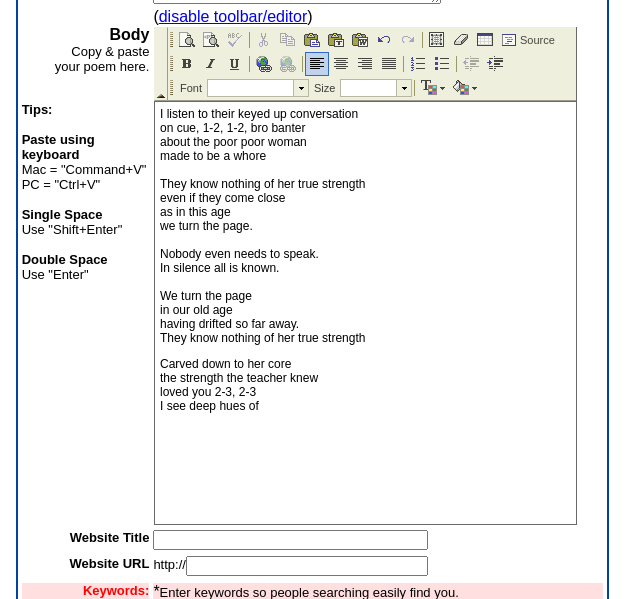 click on "Carved down to her core the strength the teacher knew loved you 2-3, 2-3  I see deep hues of" at bounding box center [365, 392] 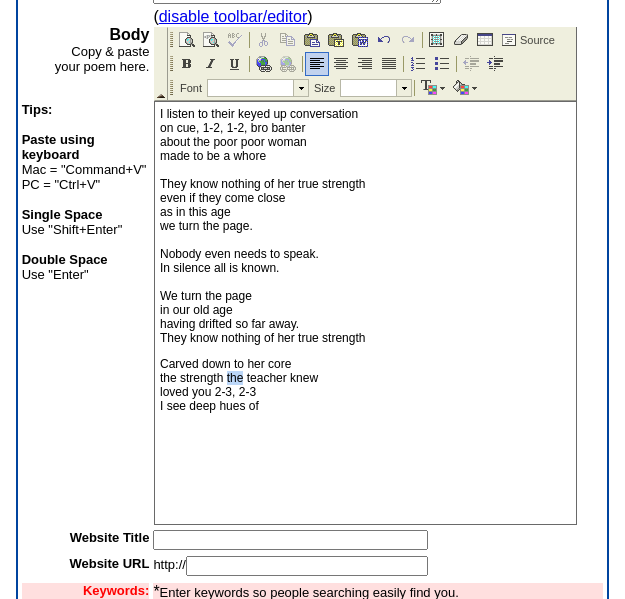 click on "Carved down to her core the strength the teacher knew loved you 2-3, 2-3  I see deep hues of" at bounding box center (365, 392) 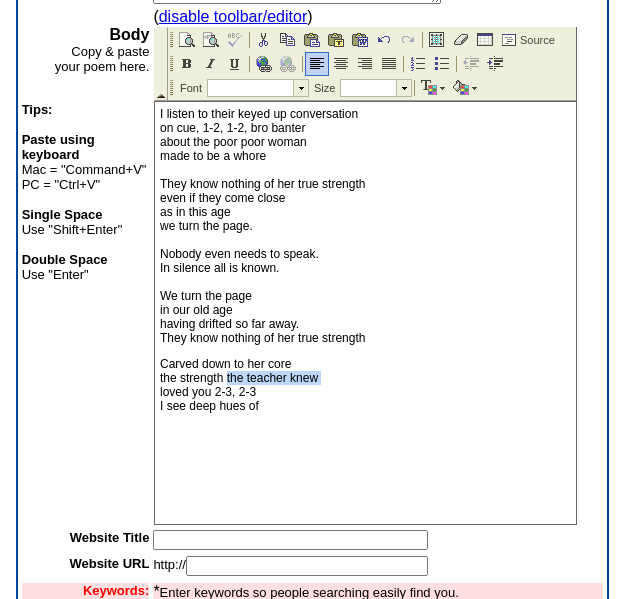 click on "Carved down to her core the strength the teacher knew loved you 2-3, 2-3  I see deep hues of" at bounding box center (365, 392) 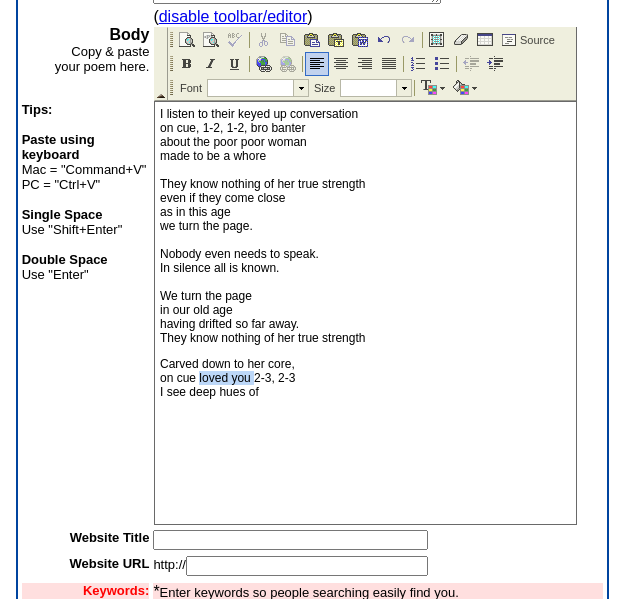 click on "Carved down to her core, on cue loved you 2-3, 2-3  I see deep hues of" at bounding box center (365, 385) 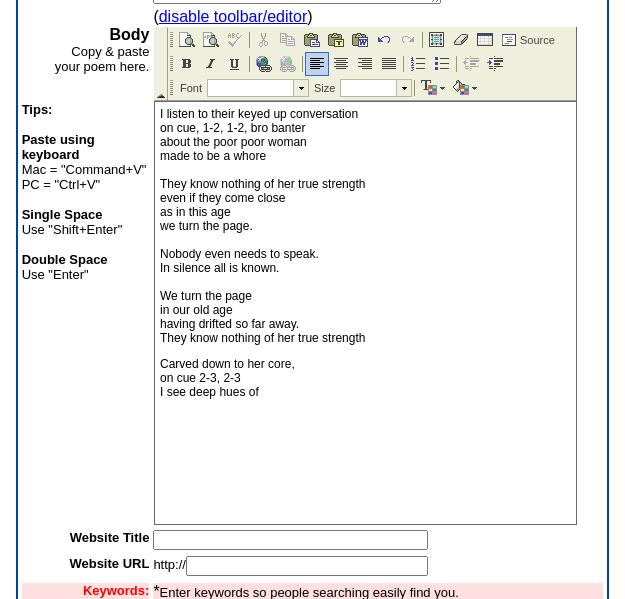 click on "Carved down to her core, on cue 2-3, 2-3  I see deep hues of" at bounding box center [365, 385] 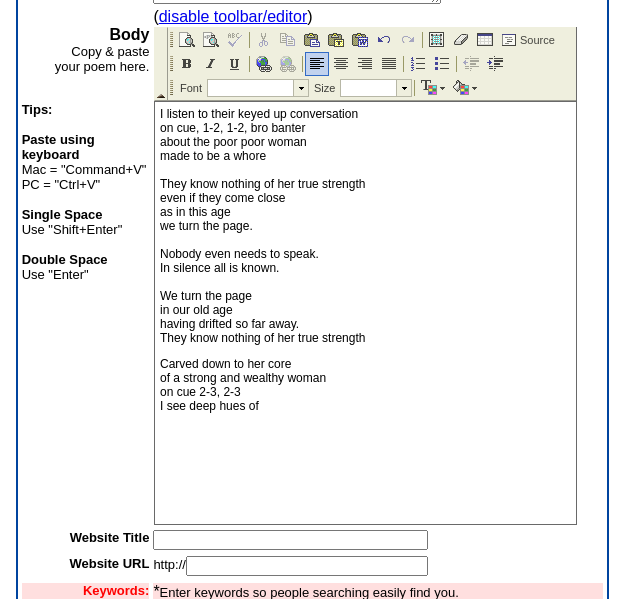 click on "I listen to their keyed up conversation on cue, 1-2, 1-2, bro banter about the poor poor woman made to be a whore They know nothing of her true strength even if they come close  as in this age  we turn the page. Nobody even needs to speak. In silence all is known. We turn the page in our old age having drifted so far away. They know nothing of her true strength" at bounding box center [365, 226] 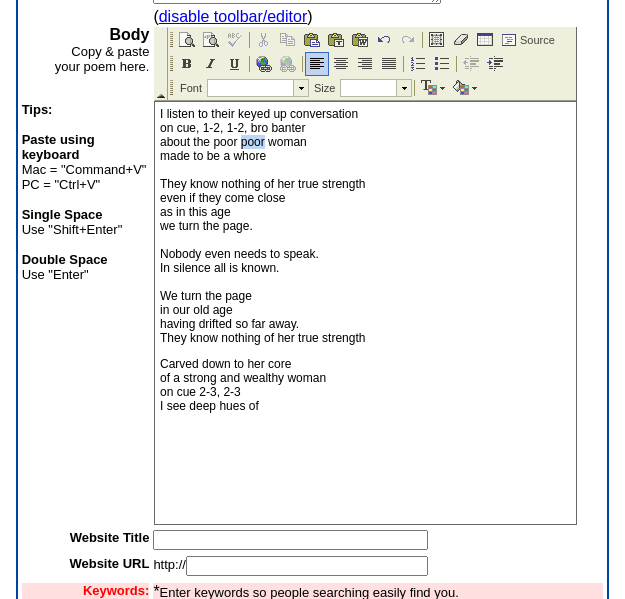 click on "I listen to their keyed up conversation on cue, 1-2, 1-2, bro banter about the poor poor woman made to be a whore They know nothing of her true strength even if they come close  as in this age  we turn the page. Nobody even needs to speak. In silence all is known. We turn the page in our old age having drifted so far away. They know nothing of her true strength" at bounding box center (365, 226) 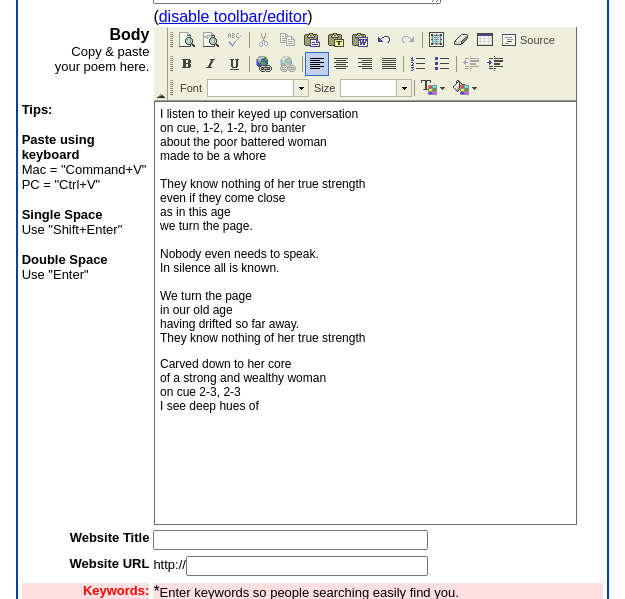 click on "Carved down to her core of a strong and wealthy woman on cue 2-3, 2-3  I see deep hues of" at bounding box center [365, 392] 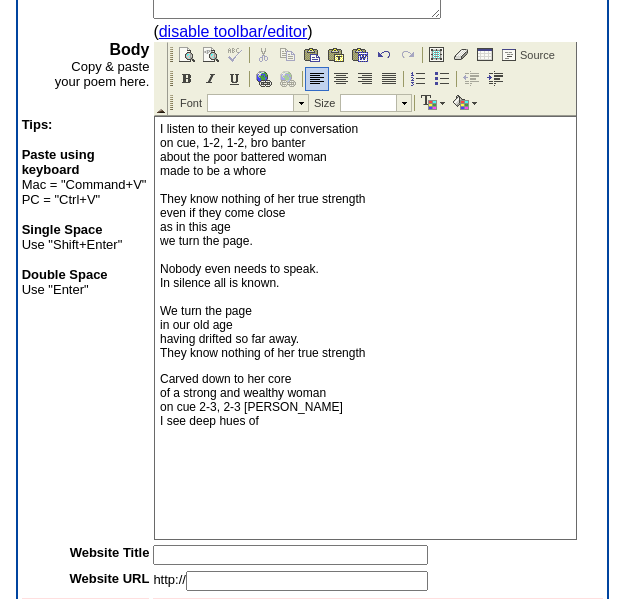 scroll, scrollTop: 337, scrollLeft: 0, axis: vertical 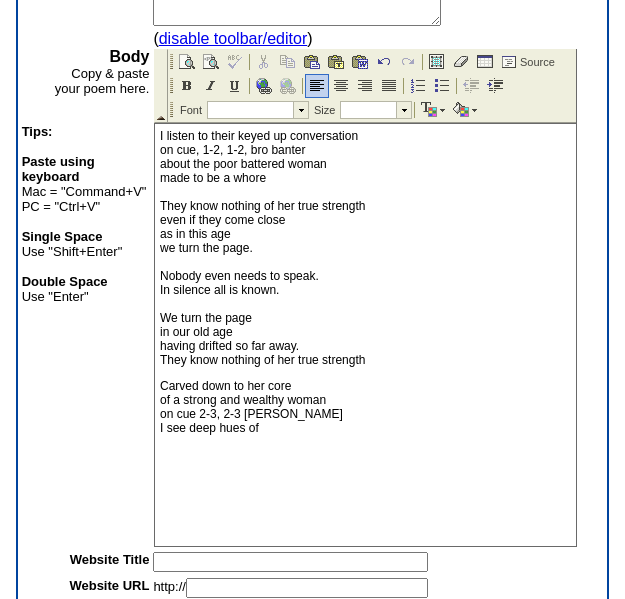 click on "Carved down to her core of a strong and wealthy woman on cue 2-3, 2-3 canter I see deep hues of" at bounding box center [365, 414] 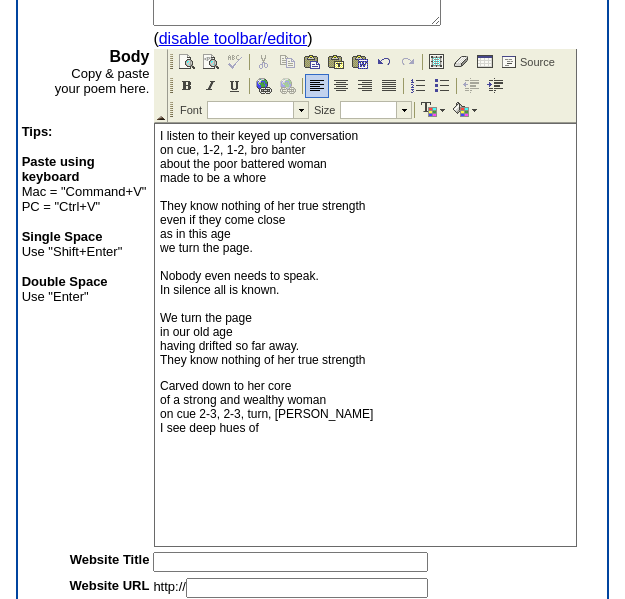 drag, startPoint x: 268, startPoint y: 430, endPoint x: 167, endPoint y: 430, distance: 101 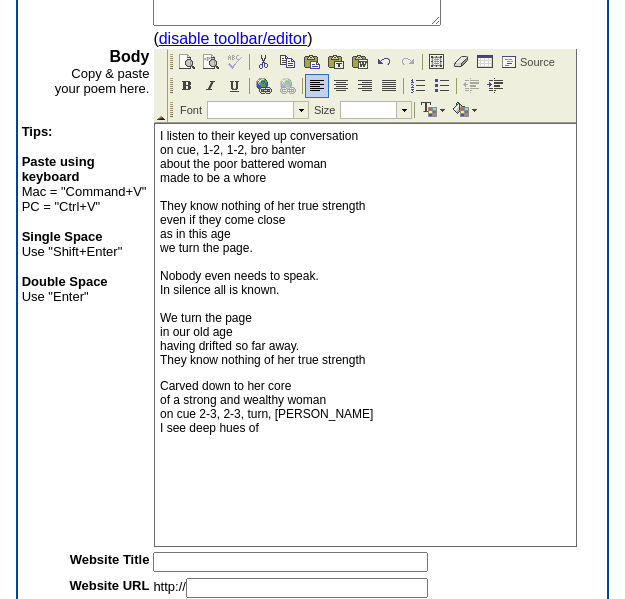 click on "Carved down to her core of a strong and wealthy woman on cue 2-3, 2-3, turn, canter I see deep hues of" at bounding box center [365, 414] 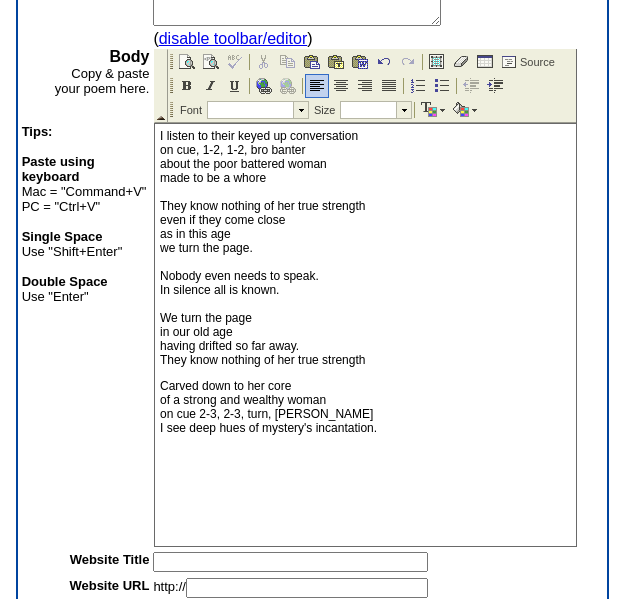 click on "Carved down to her core of a strong and wealthy woman on cue 2-3, 2-3, turn, canter I see deep hues of mystery's incantation." at bounding box center (365, 414) 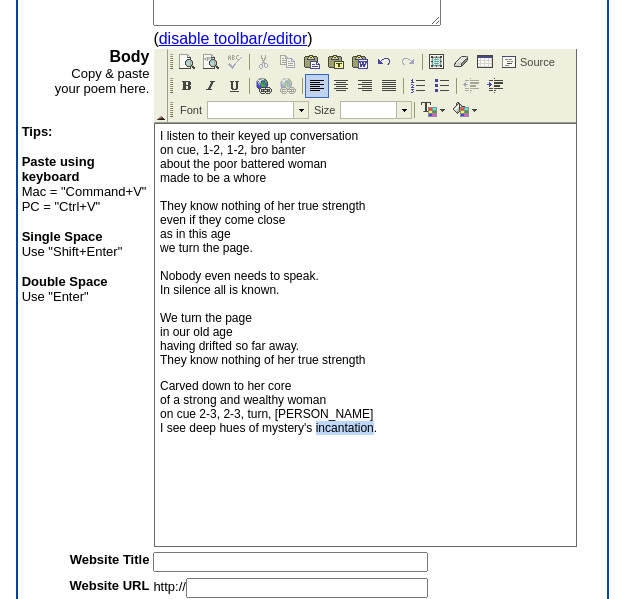 click on "Carved down to her core of a strong and wealthy woman on cue 2-3, 2-3, turn, canter I see deep hues of mystery's incantation." at bounding box center [365, 414] 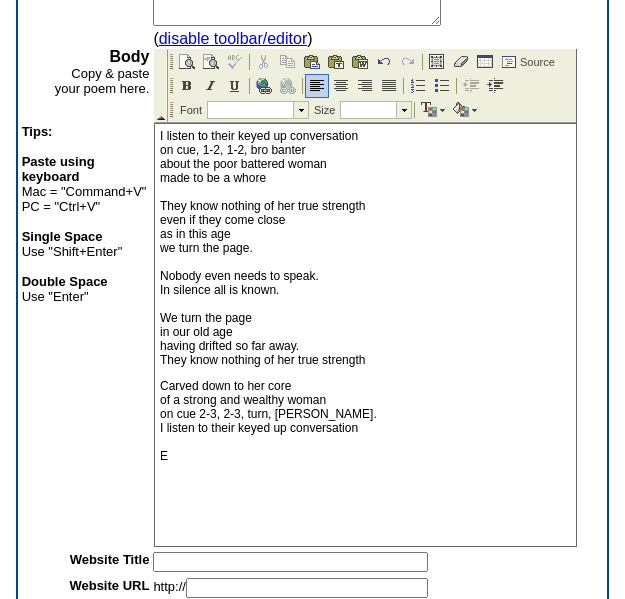 click on "Carved down to her core of a strong and wealthy woman on cue 2-3, 2-3, turn, canter . I listen to their keyed up conversation E" at bounding box center [365, 428] 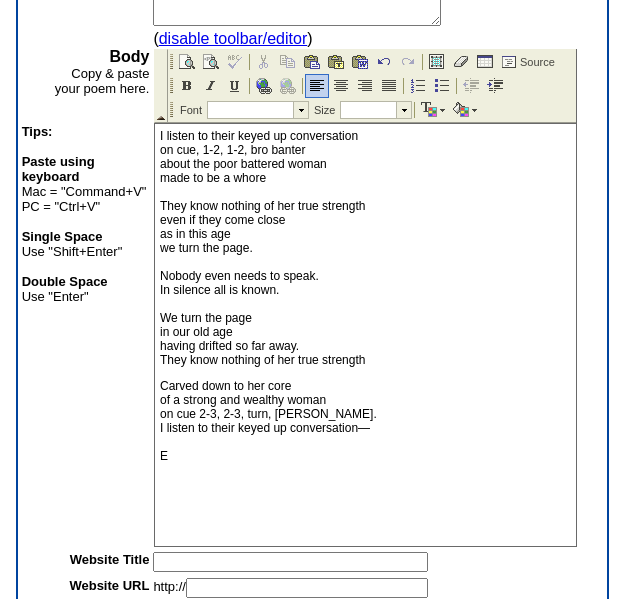 click on "Carved down to her core of a strong and wealthy woman on cue 2-3, 2-3, turn, canter . I listen to their keyed up conversation— E" at bounding box center [365, 428] 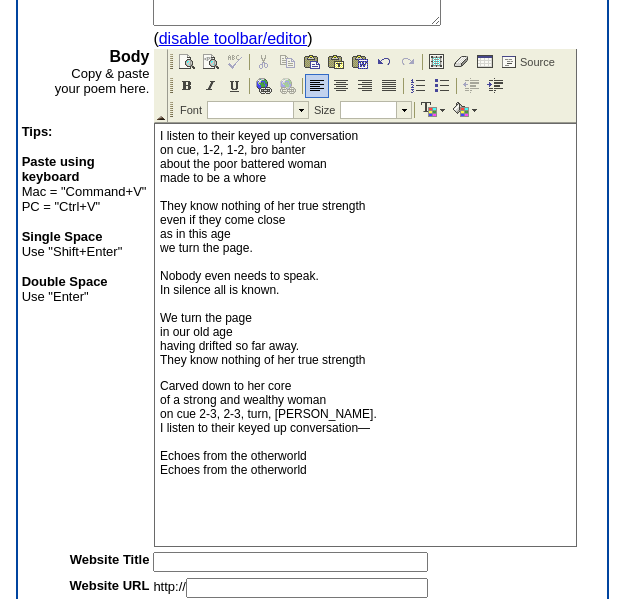 click on "Carved down to her core of a strong and wealthy woman on cue 2-3, 2-3, turn, canter . I listen to their keyed up conversation— Echoes from the otherworld Echoes from the otherworld" at bounding box center (365, 435) 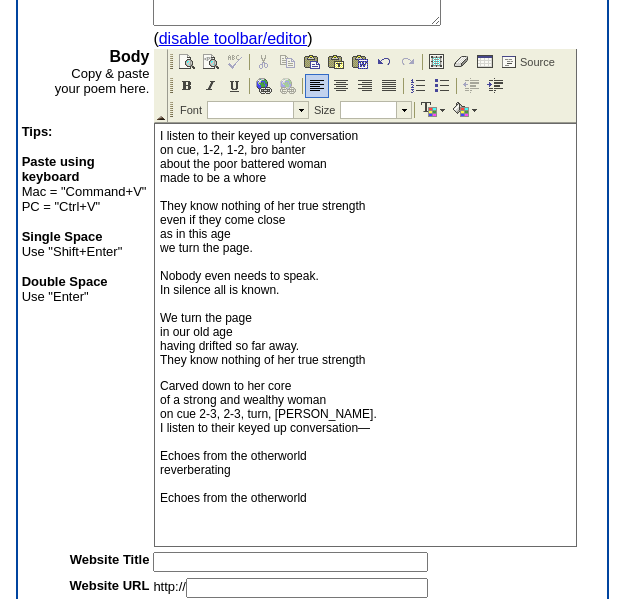 click on "Carved down to her core of a strong and wealthy woman on cue 2-3, 2-3, turn, canter . I listen to their keyed up conversation— Echoes from the otherworld reverberating  Echoes from the otherworld" at bounding box center (365, 449) 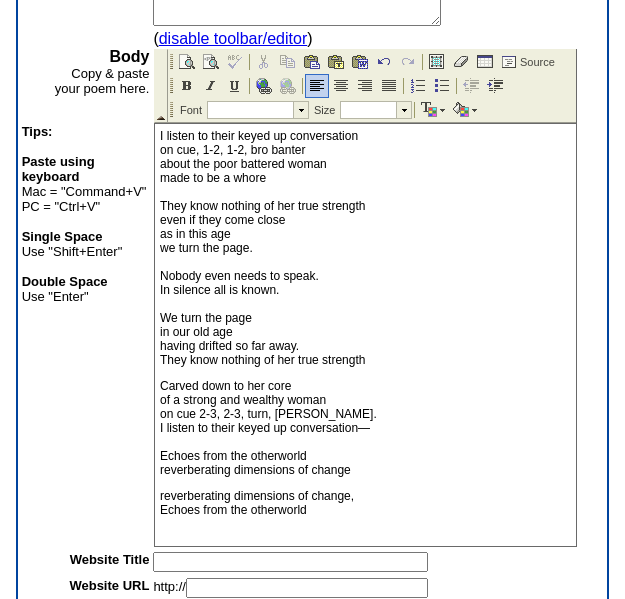 click on "Carved down to her core of a strong and wealthy woman on cue 2-3, 2-3, turn, canter . I listen to their keyed up conversation— Echoes from the otherworld reverberating dimensions of change" at bounding box center [365, 428] 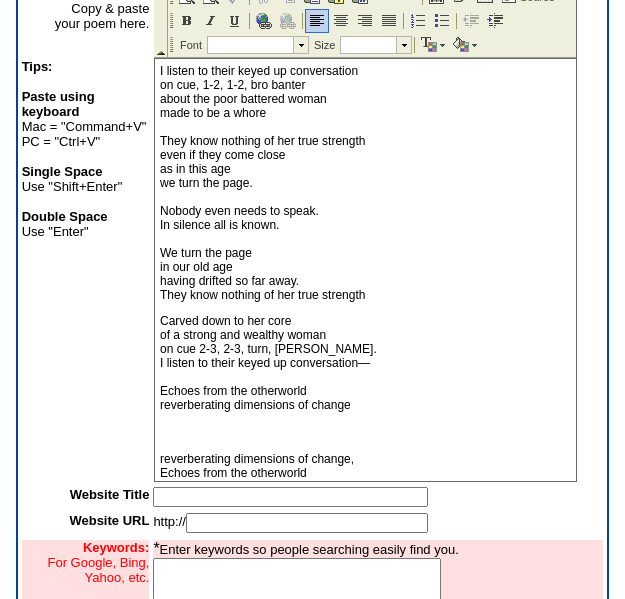 scroll, scrollTop: 394, scrollLeft: 0, axis: vertical 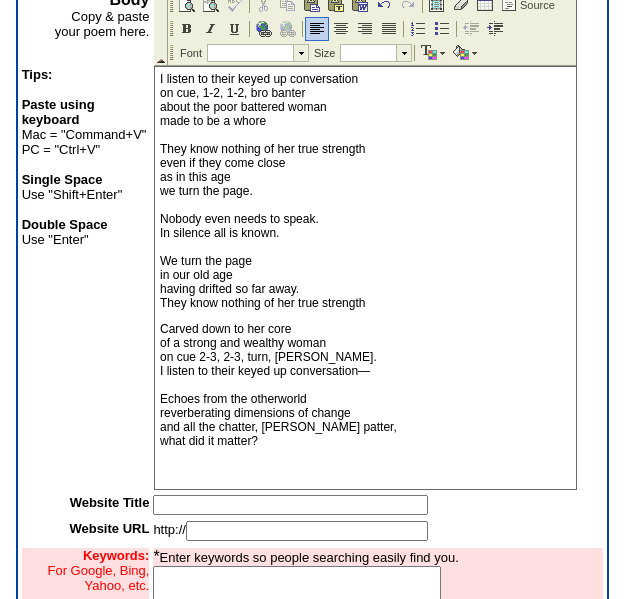click on "I listen to their keyed up conversation on cue, 1-2, 1-2, bro banter about the poor battered woman made to be a whore They know nothing of her true strength even if they come close  as in this age  we turn the page. Nobody even needs to speak. In silence all is known. We turn the page in our old age having drifted so far away. They know nothing of her true strength Carved down to her core of a strong and wealthy woman on cue 2-3, 2-3, turn, canter . I listen to their keyed up conversation— Echoes from the otherworld reverberating dimensions of change and all the chatter, pitter patter, what did it matter? reverberating dimensions of change, Echoes from the otherworld" at bounding box center (365, 308) 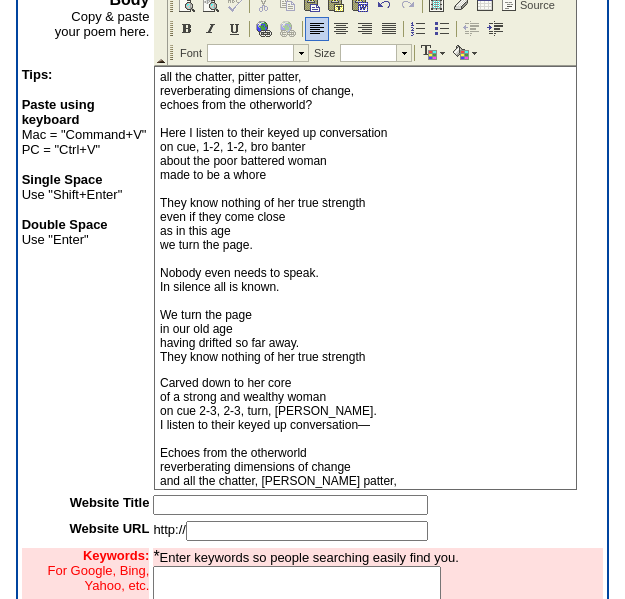 scroll, scrollTop: 15, scrollLeft: 0, axis: vertical 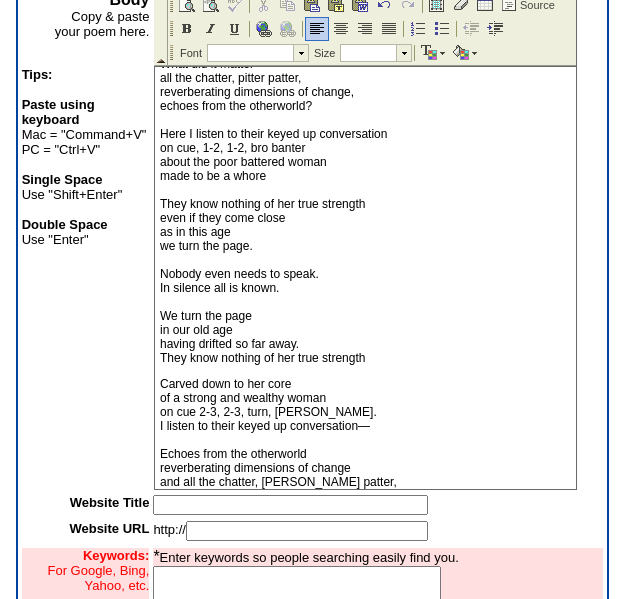 click on "Carved down to her core of a strong and wealthy woman on cue 2-3, 2-3, turn, canter . I listen to their keyed up conversation— Echoes from the otherworld reverberating dimensions of change and all the chatter, pitter patter, what did it matter?" at bounding box center [365, 461] 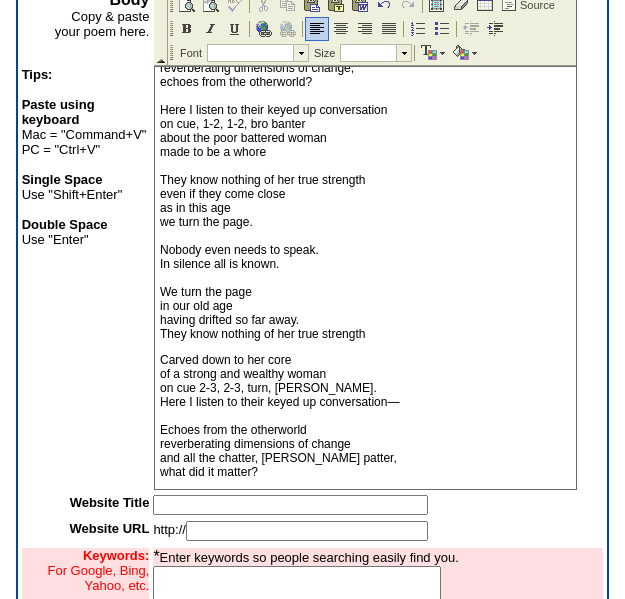 scroll, scrollTop: 0, scrollLeft: 0, axis: both 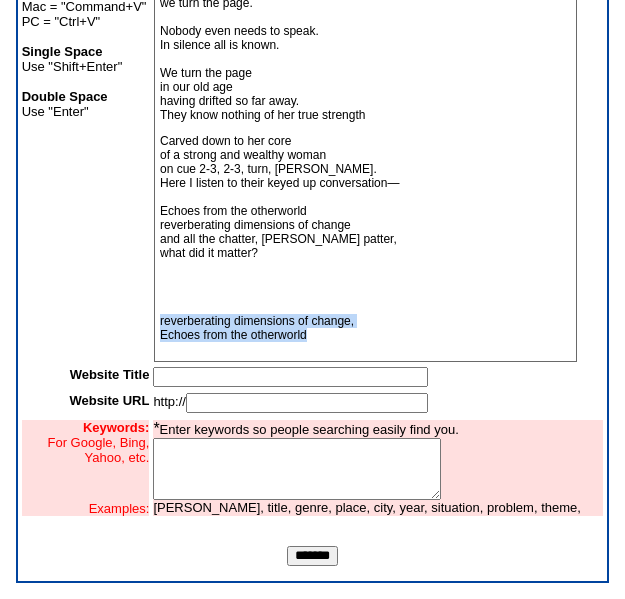 drag, startPoint x: 461, startPoint y: 338, endPoint x: 453, endPoint y: 304, distance: 34.928497 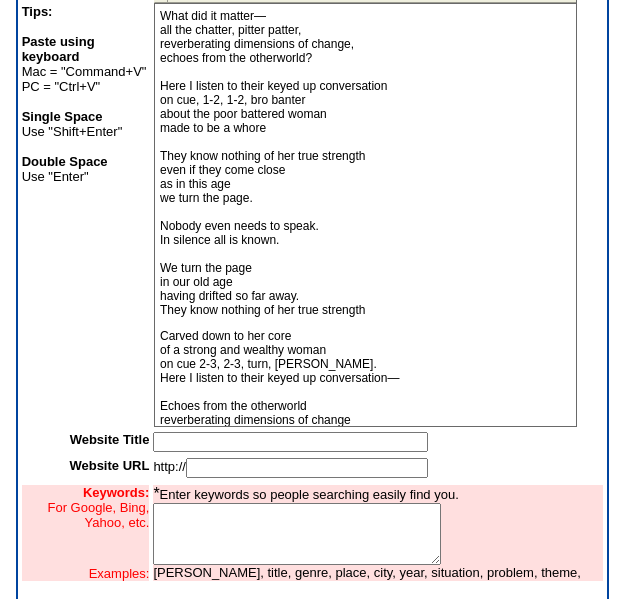 scroll, scrollTop: 465, scrollLeft: 0, axis: vertical 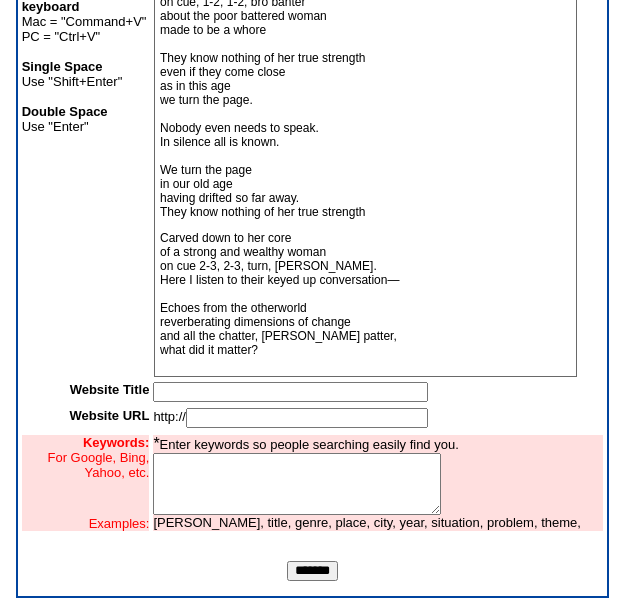 click on "Carved down to her core of a strong and wealthy woman on cue 2-3, 2-3, turn, canter . Here I listen to their keyed up conversation— Echoes from the otherworld reverberating dimensions of change and all the chatter, pitter patter, what did it matter?" at bounding box center [365, 301] 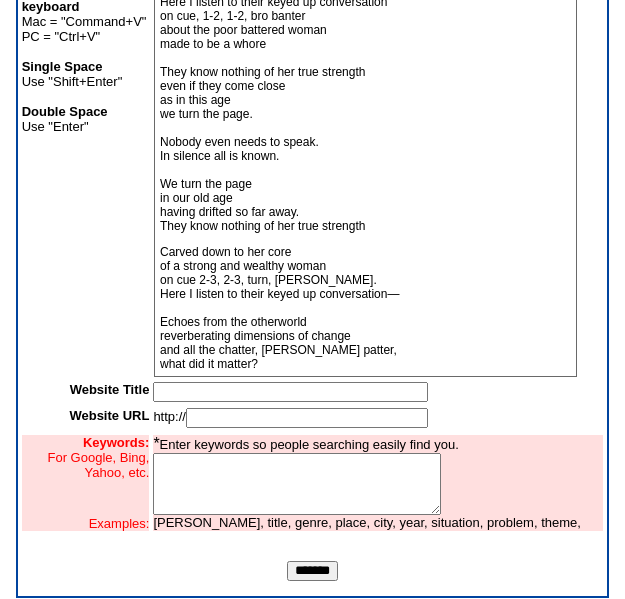 scroll, scrollTop: 0, scrollLeft: 0, axis: both 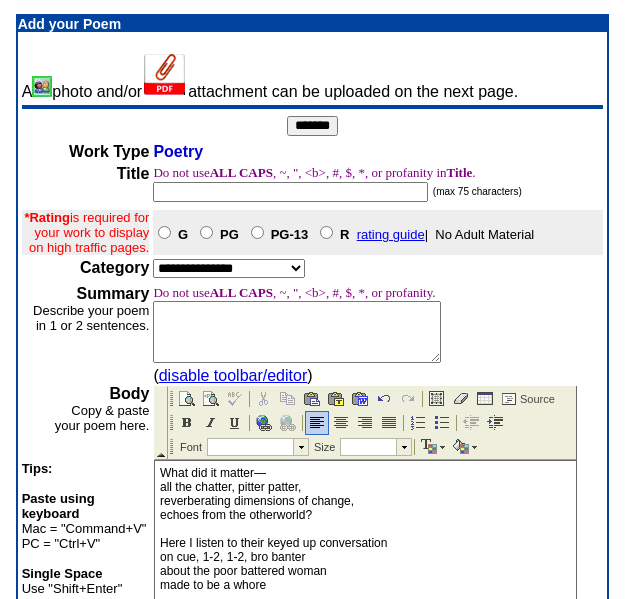 click at bounding box center [290, 192] 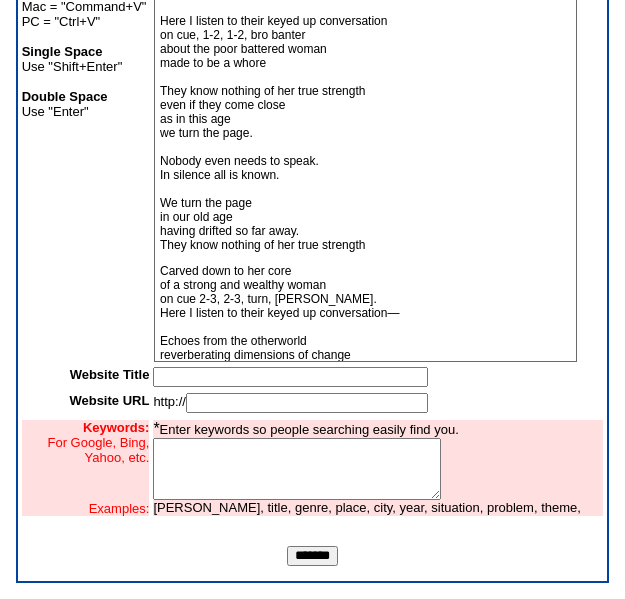 scroll, scrollTop: 551, scrollLeft: 0, axis: vertical 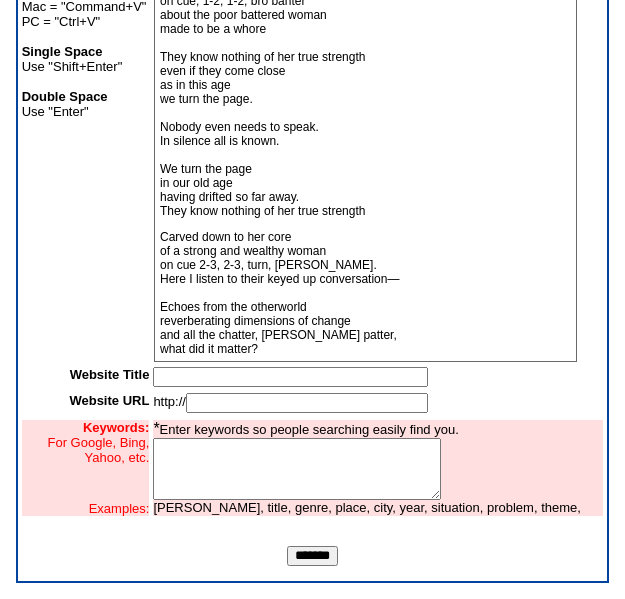 type on "**********" 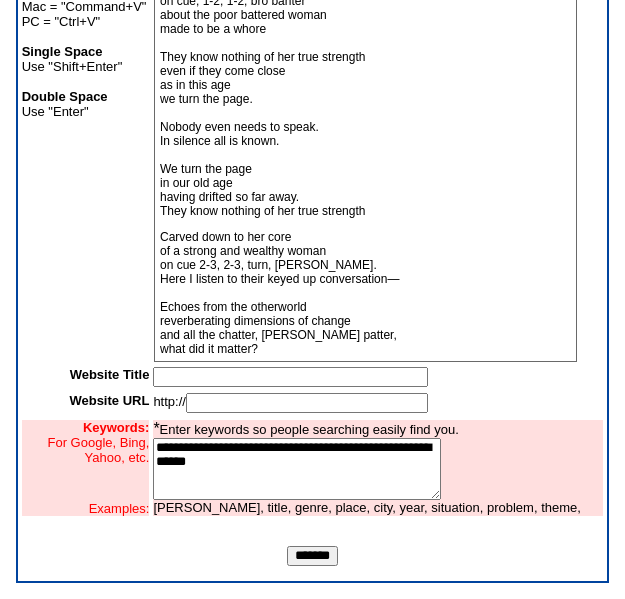 scroll, scrollTop: 0, scrollLeft: 0, axis: both 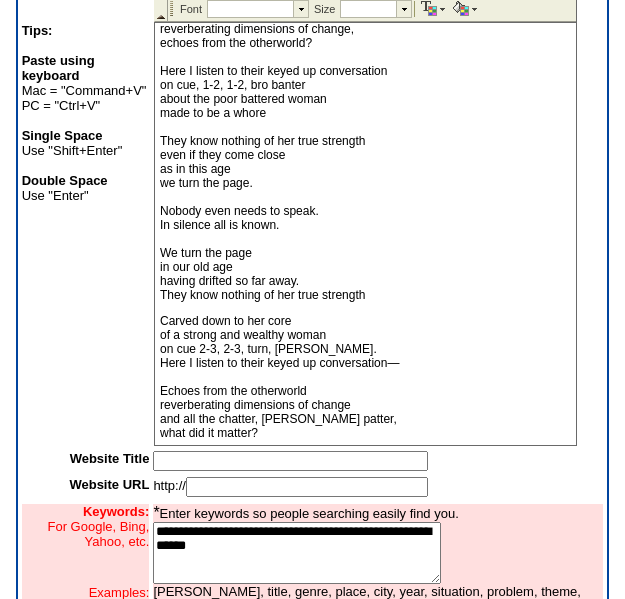click on "Carved down to her core of a strong and wealthy woman on cue 2-3, 2-3, turn, canter . Here I listen to their keyed up conversation— Echoes from the otherworld reverberating dimensions of change and all the chatter, pitter patter, what did it matter?" at bounding box center (365, 377) 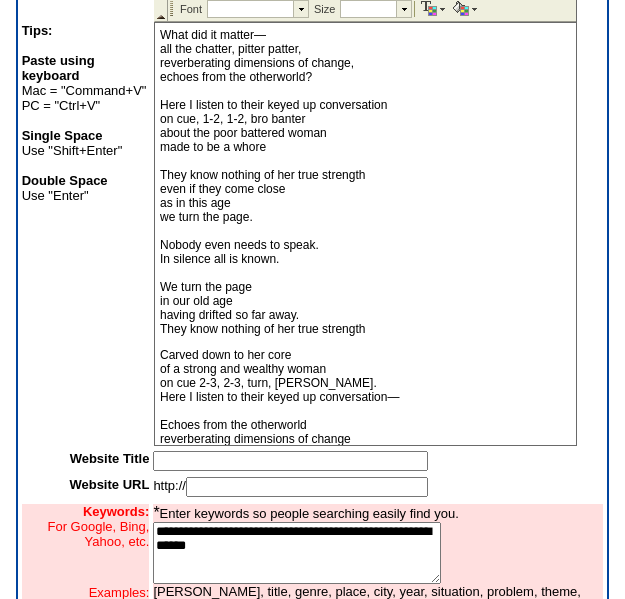 scroll, scrollTop: 34, scrollLeft: 0, axis: vertical 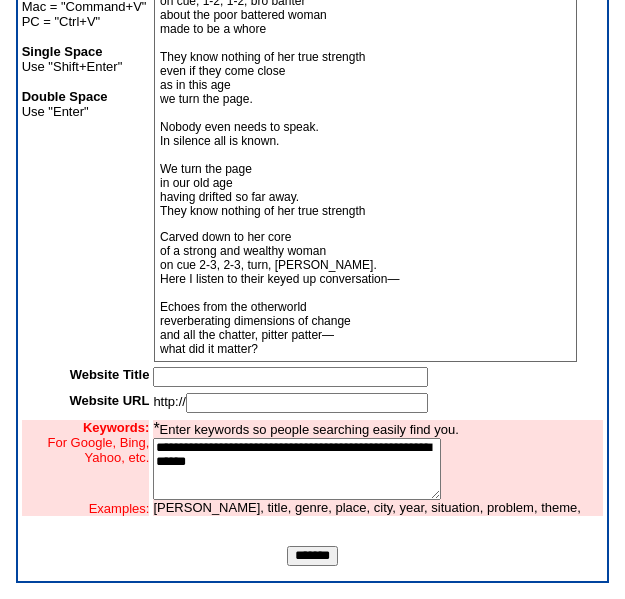 click on "**********" at bounding box center [297, 469] 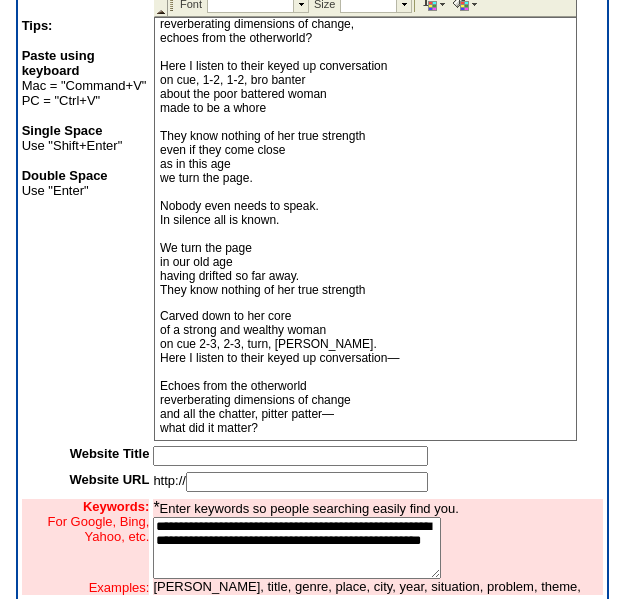 scroll, scrollTop: 551, scrollLeft: 0, axis: vertical 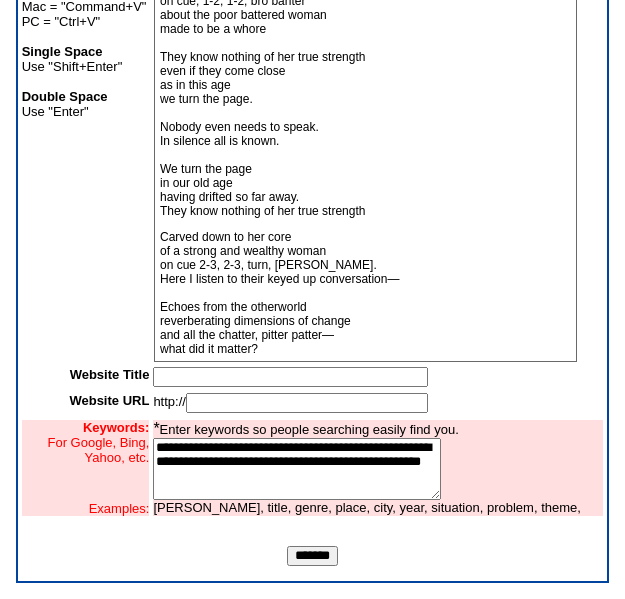 type on "**********" 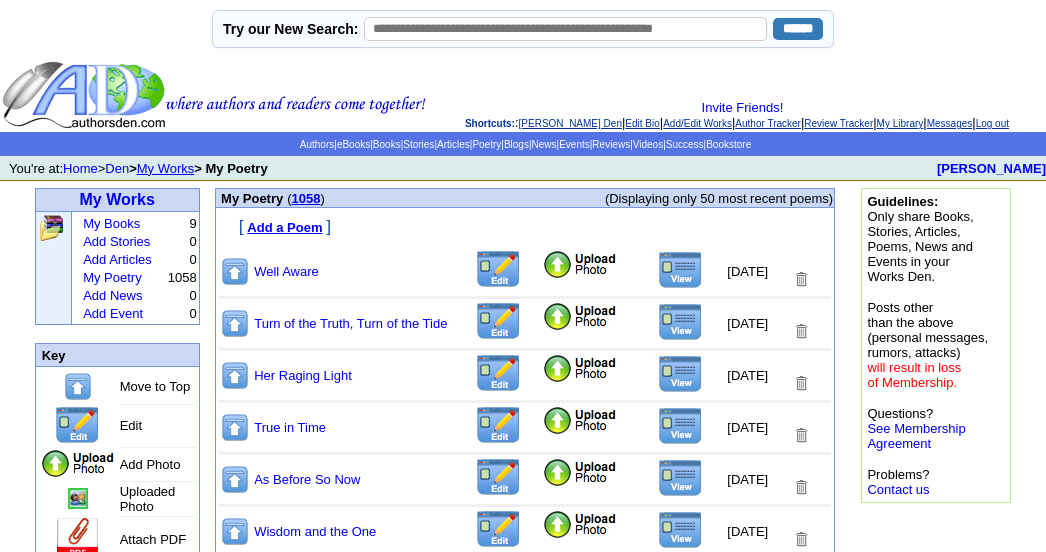 scroll, scrollTop: 0, scrollLeft: 0, axis: both 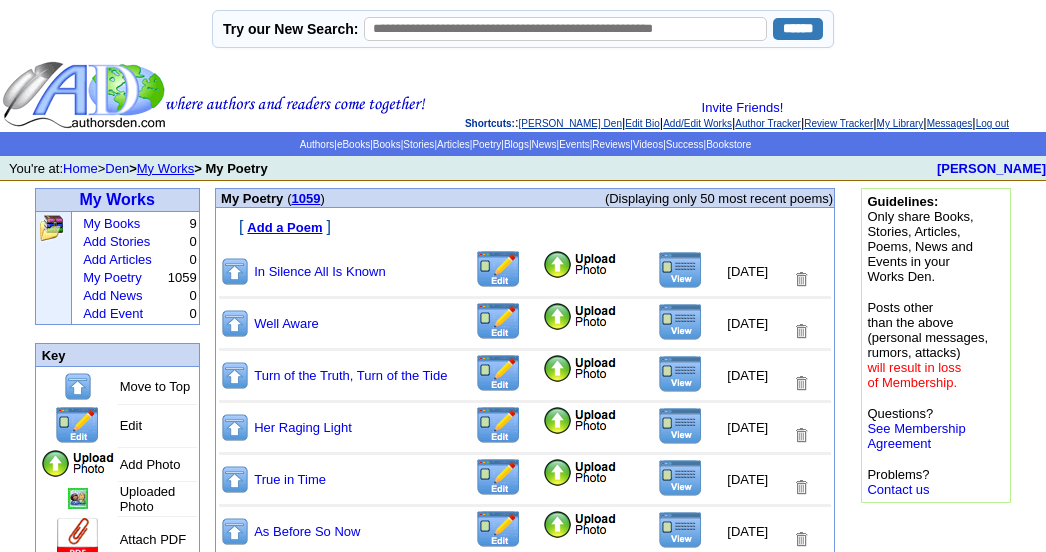 click at bounding box center (680, 270) 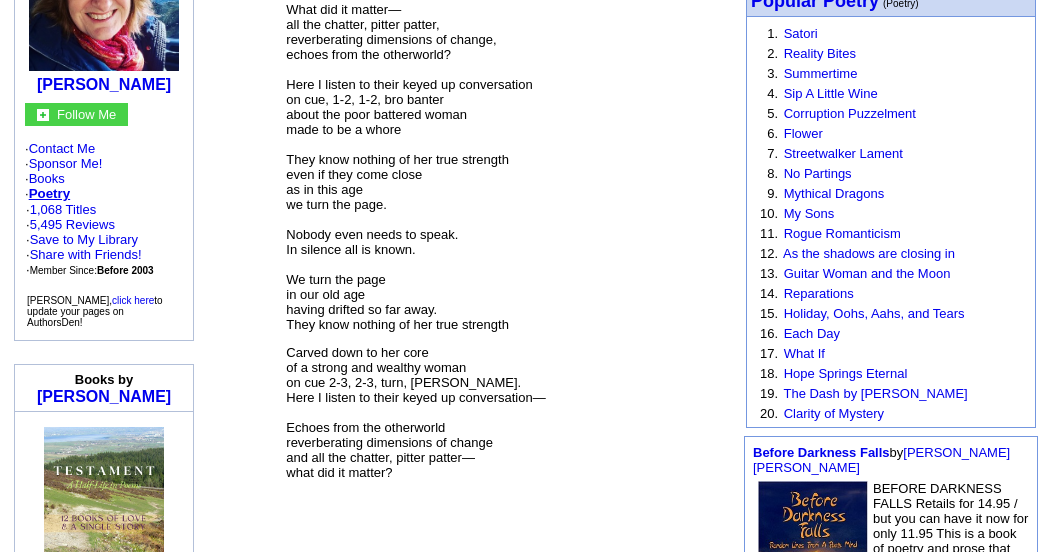 scroll, scrollTop: 281, scrollLeft: 0, axis: vertical 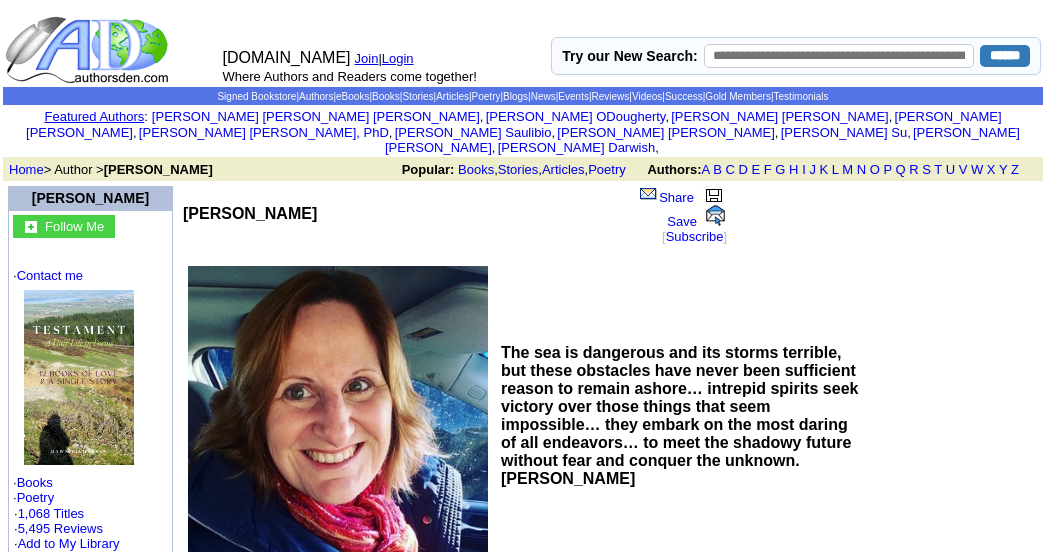 click on "Login" at bounding box center (398, 58) 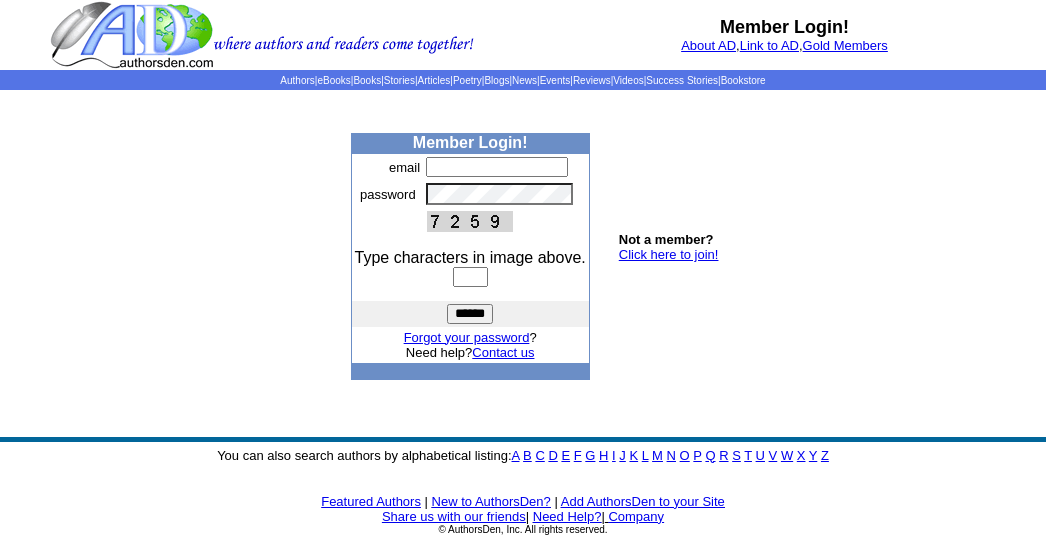 scroll, scrollTop: 0, scrollLeft: 0, axis: both 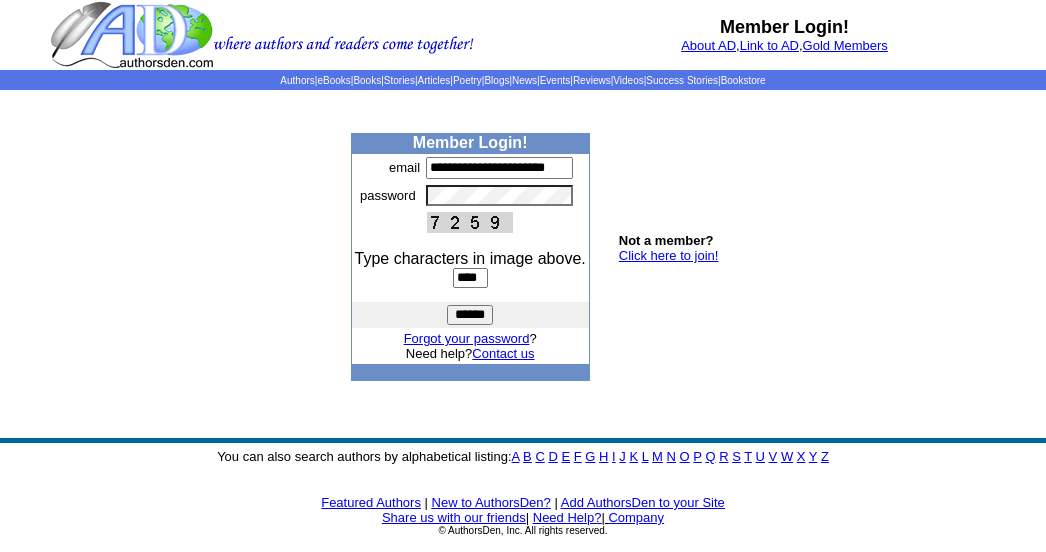 click on "****" at bounding box center [470, 278] 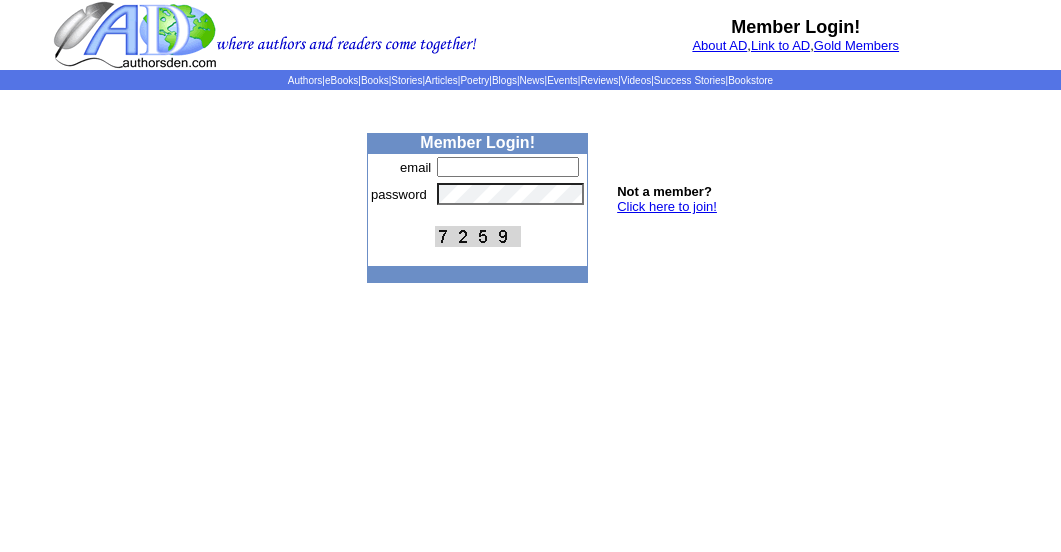 scroll, scrollTop: 0, scrollLeft: 0, axis: both 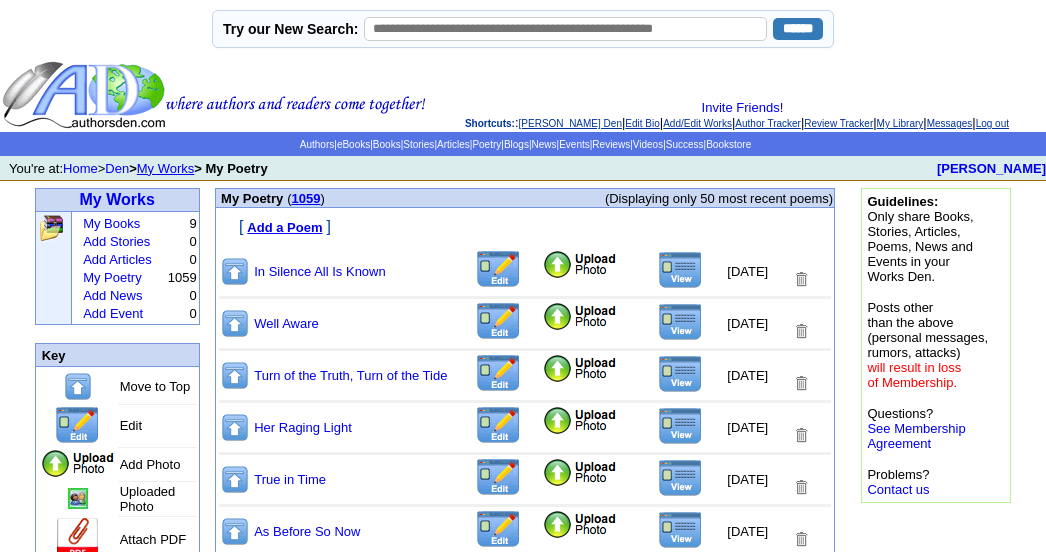 click at bounding box center [680, 270] 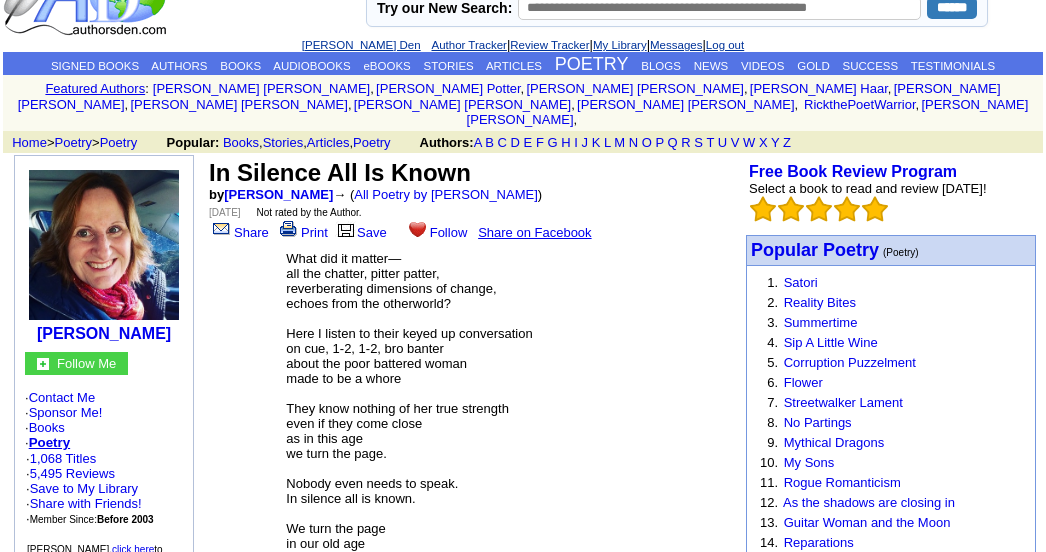 scroll, scrollTop: 66, scrollLeft: 0, axis: vertical 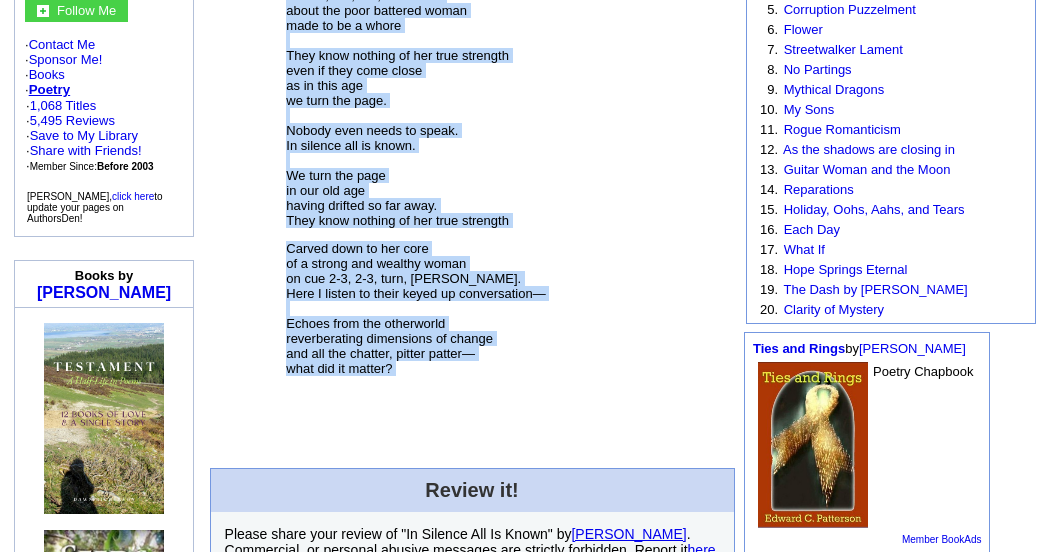 drag, startPoint x: 287, startPoint y: 225, endPoint x: 383, endPoint y: 396, distance: 196.10457 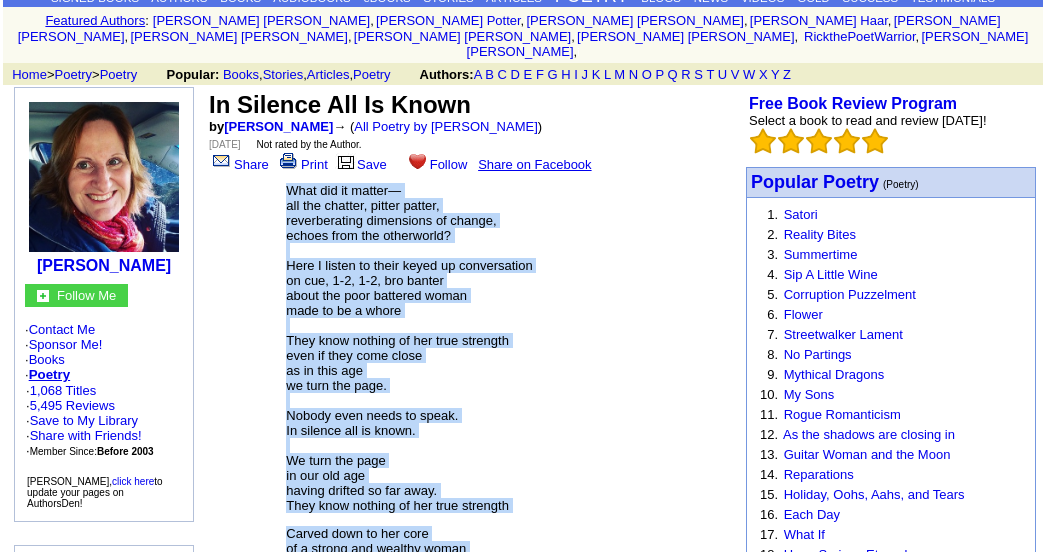 scroll, scrollTop: 57, scrollLeft: 0, axis: vertical 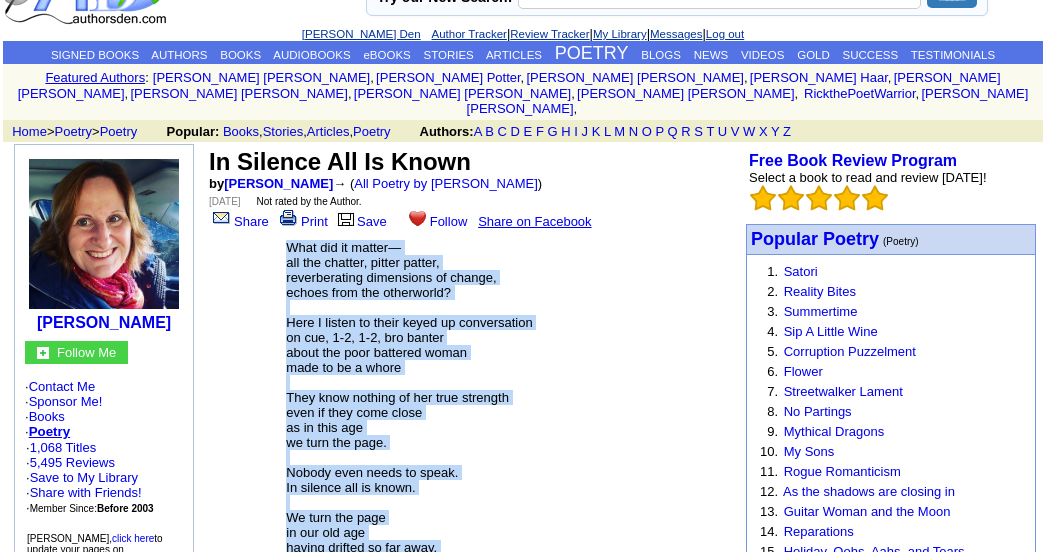 click on "What did it matter—
all the chatter, pitter patter,
reverberating dimensions of change,
echoes from the otherworld?
Here I listen to their keyed up conversation
on cue, 1-2, 1-2, bro banter
about the poor battered woman
made to be a whore
They know nothing of her true  strength
even if they come close
as in this age
we turn the page.
Nobody even needs to speak.
In silence all is known.
We turn the page
in our old age
having drifted so far away.
They know nothing of her true  strength" at bounding box center (471, 405) 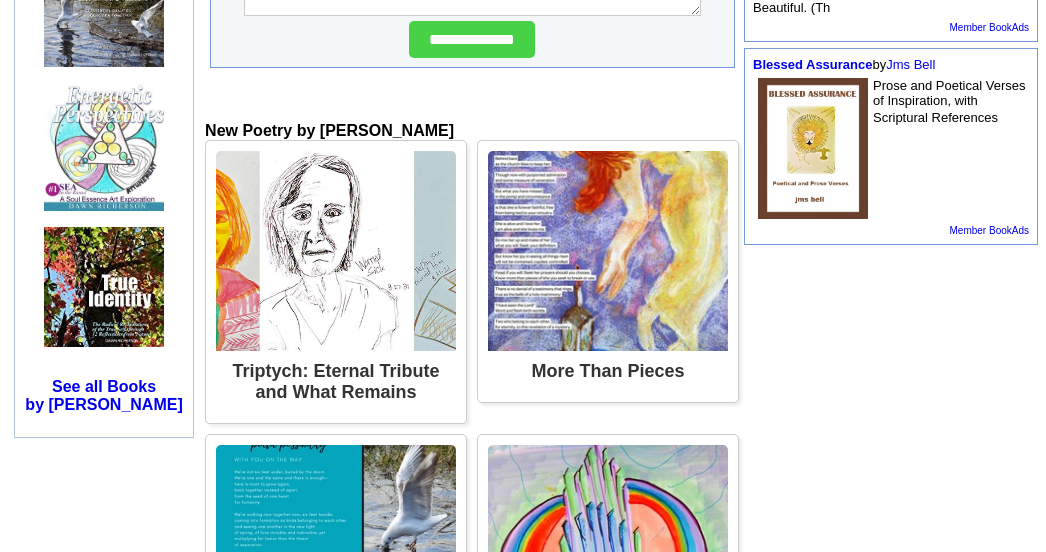 scroll, scrollTop: 1158, scrollLeft: 0, axis: vertical 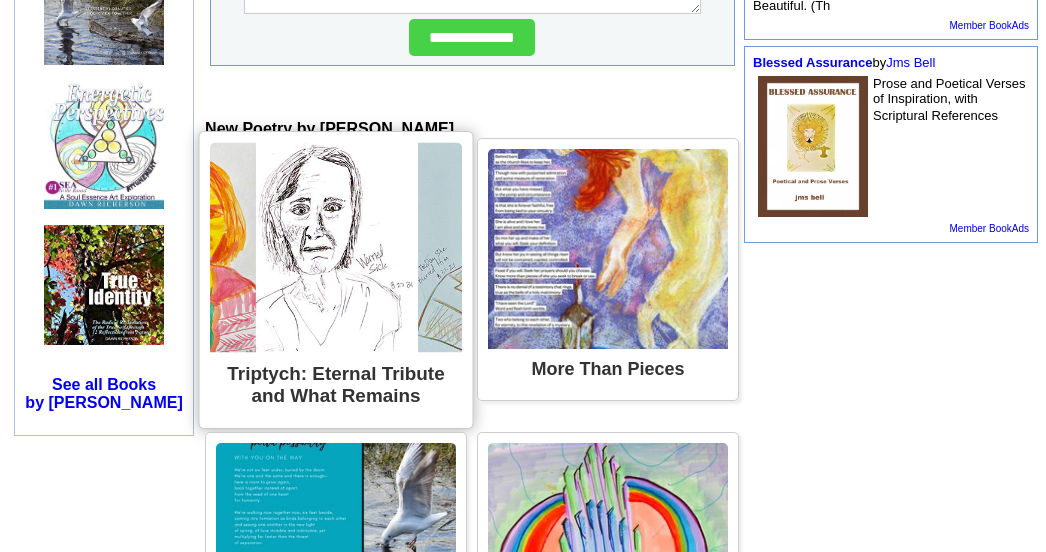 click at bounding box center [336, 247] 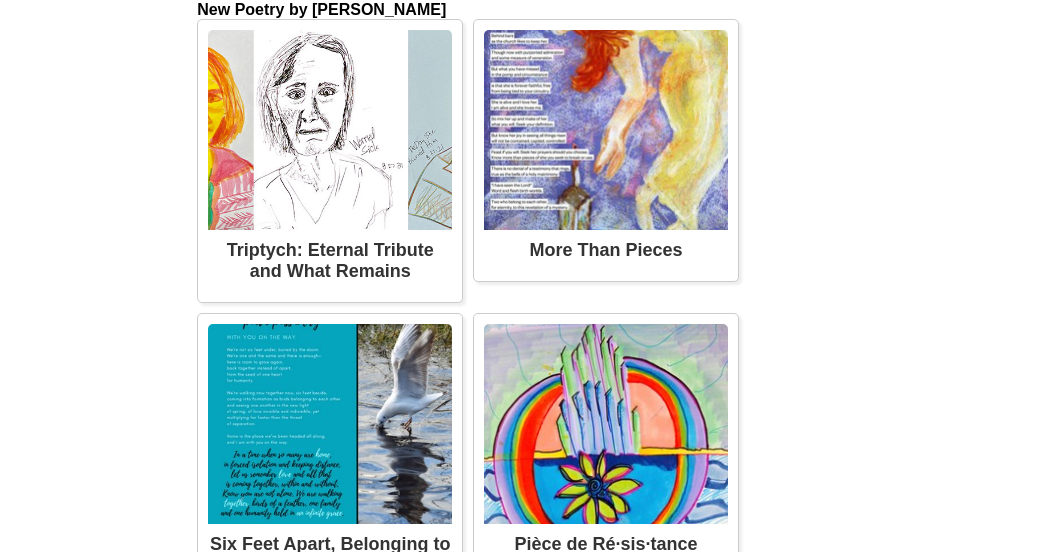 scroll, scrollTop: 1853, scrollLeft: 0, axis: vertical 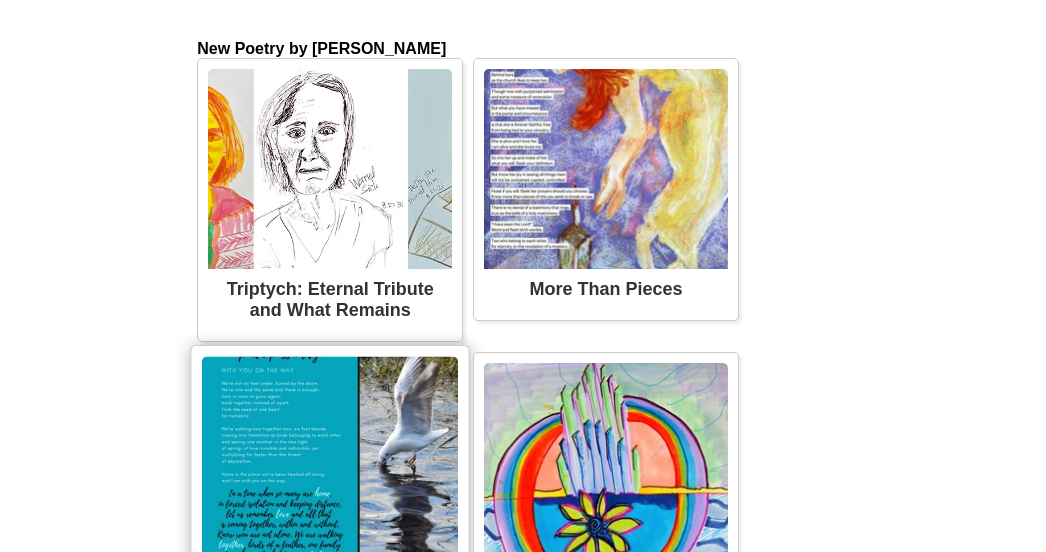 click at bounding box center (330, 462) 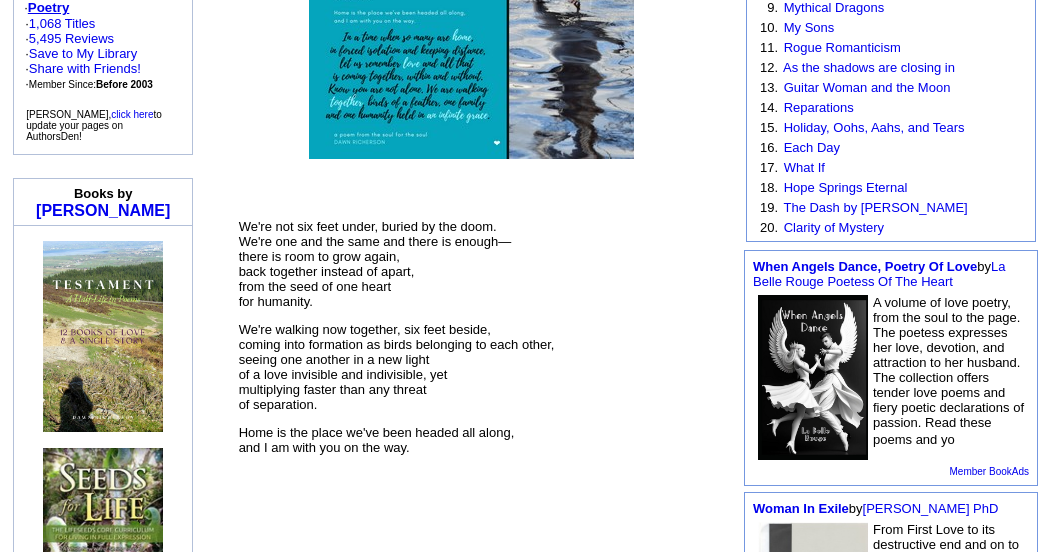 scroll, scrollTop: 502, scrollLeft: 0, axis: vertical 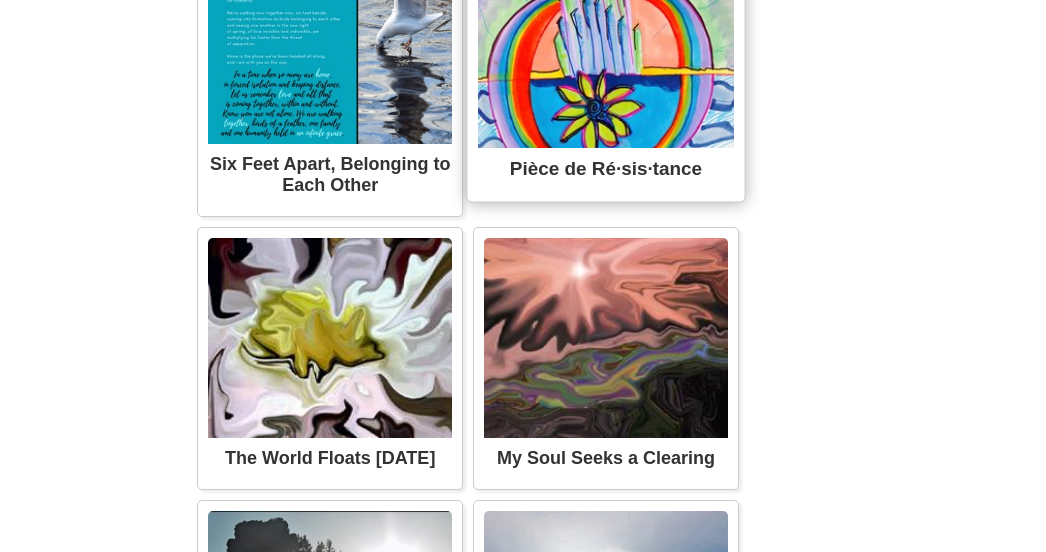 click at bounding box center (606, 43) 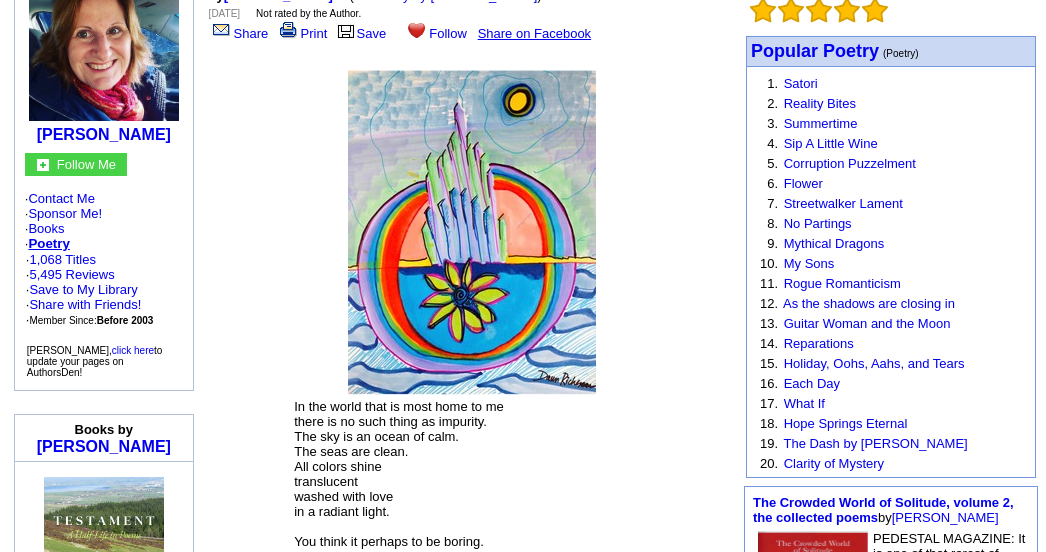 scroll, scrollTop: 0, scrollLeft: 0, axis: both 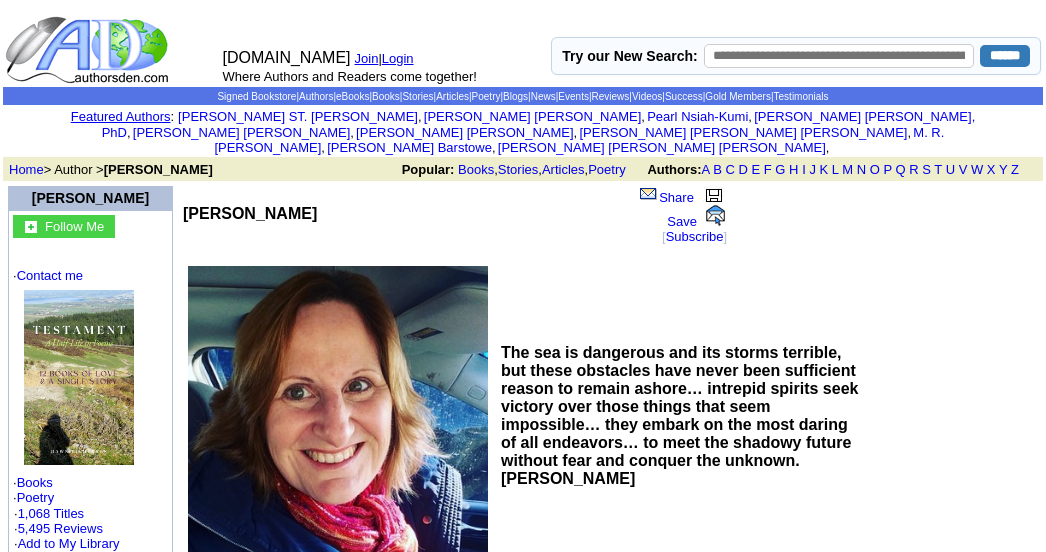 click on "Login" at bounding box center [398, 58] 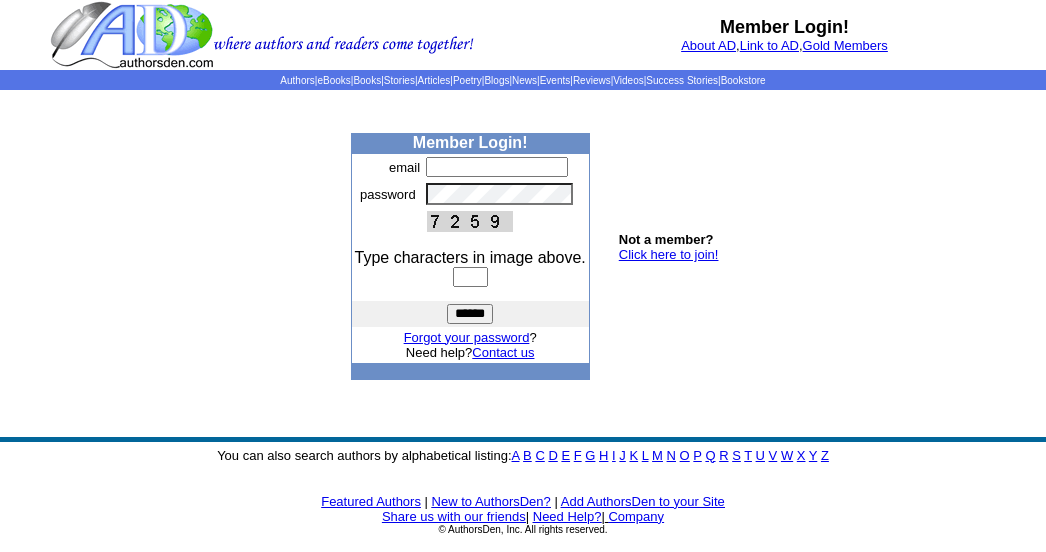 scroll, scrollTop: 0, scrollLeft: 0, axis: both 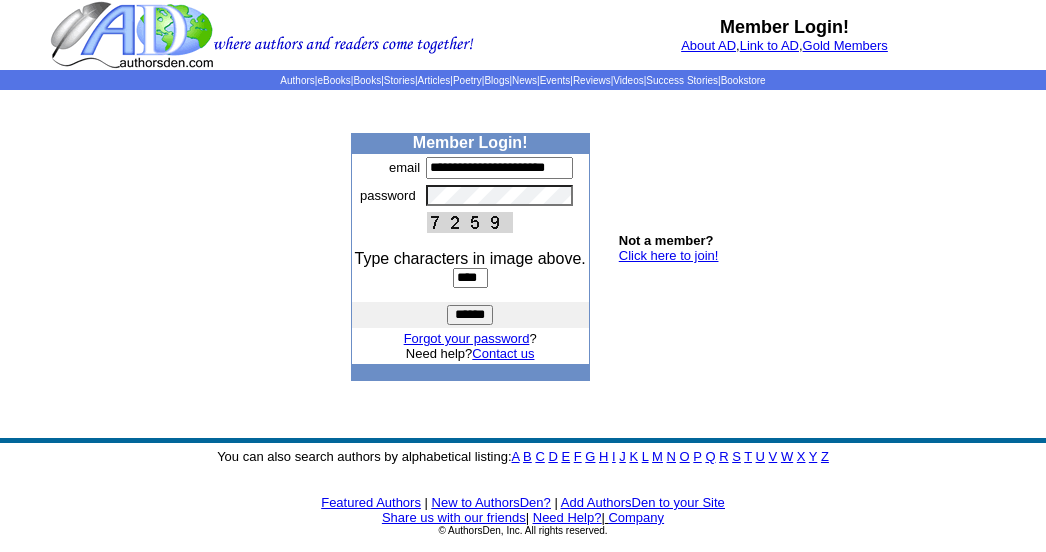 click on "****" at bounding box center [470, 278] 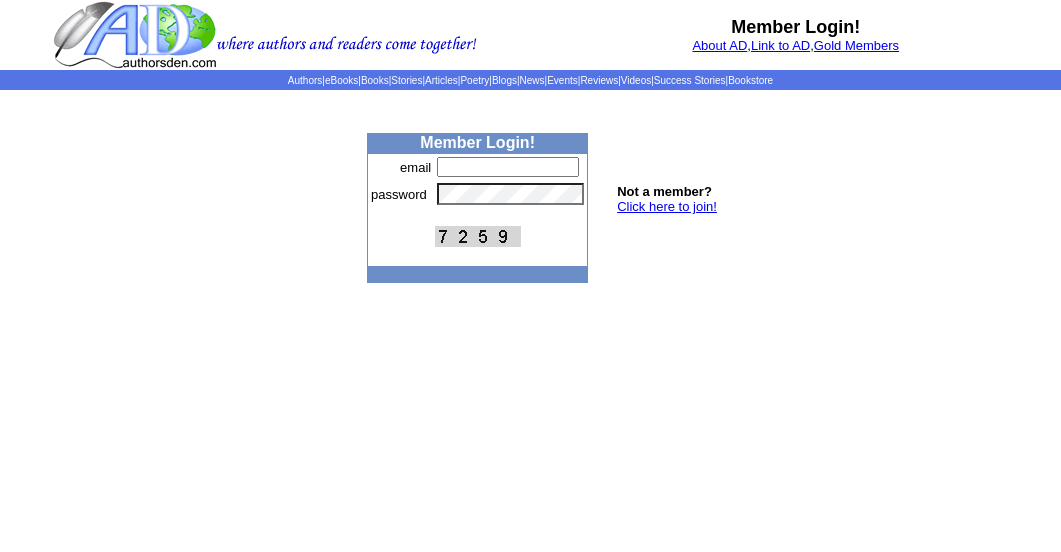 scroll, scrollTop: 0, scrollLeft: 0, axis: both 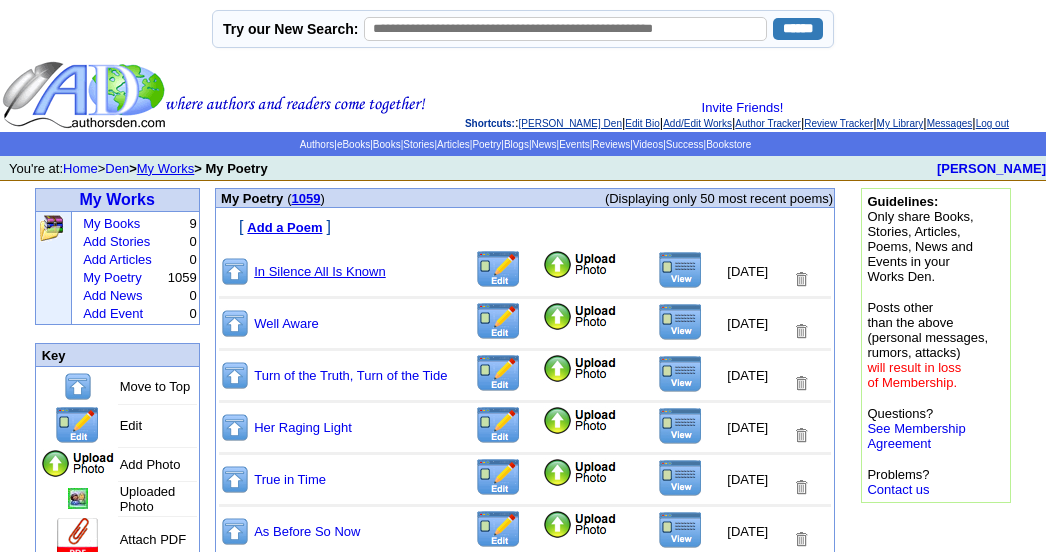 click on "In Silence All Is Known" at bounding box center (320, 271) 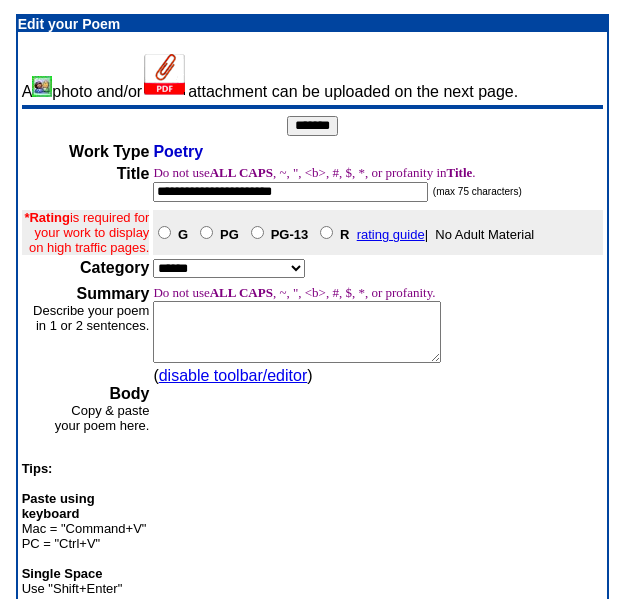 scroll, scrollTop: 0, scrollLeft: 0, axis: both 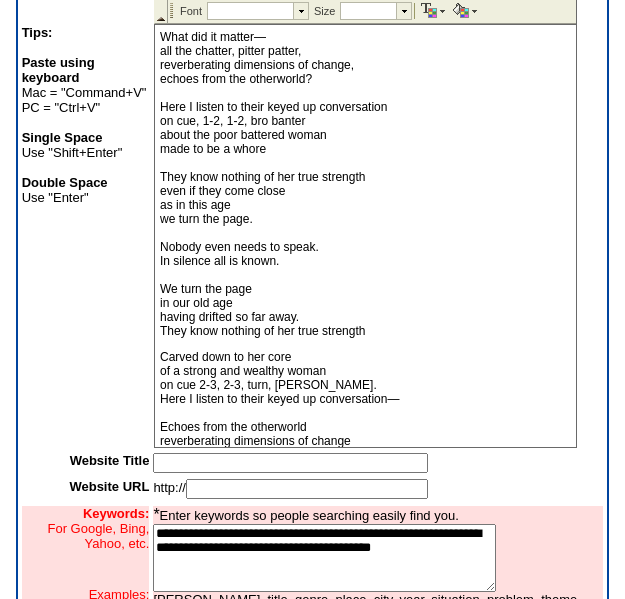 click on "What did it matter—
all the chatter, pitter patter,
reverberating dimensions of change,
echoes from the otherworld?
Here I listen to their keyed up conversation
on cue, 1-2, 1-2, bro banter
about the poor battered woman
made to be a whore
They know nothing of her true strength
even if they come close
as in this age
we turn the page.
Nobody even needs to speak.
In silence all is known.
We turn the page
in our old age
having drifted so far away.
They know nothing of her true strength" at bounding box center [365, 184] 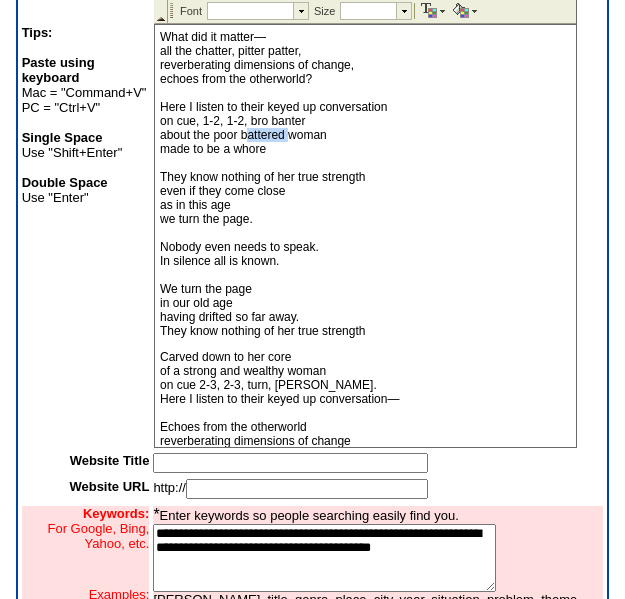 click on "What did it matter—
all the chatter, pitter patter,
reverberating dimensions of change,
echoes from the otherworld?
Here I listen to their keyed up conversation
on cue, 1-2, 1-2, bro banter
about the poor battered woman
made to be a whore
They know nothing of her true strength
even if they come close
as in this age
we turn the page.
Nobody even needs to speak.
In silence all is known.
We turn the page
in our old age
having drifted so far away.
They know nothing of her true strength" at bounding box center (365, 184) 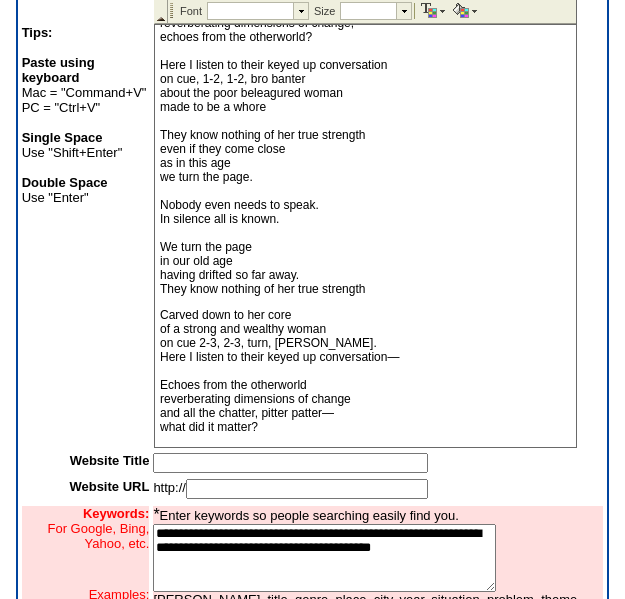 scroll, scrollTop: 41, scrollLeft: 0, axis: vertical 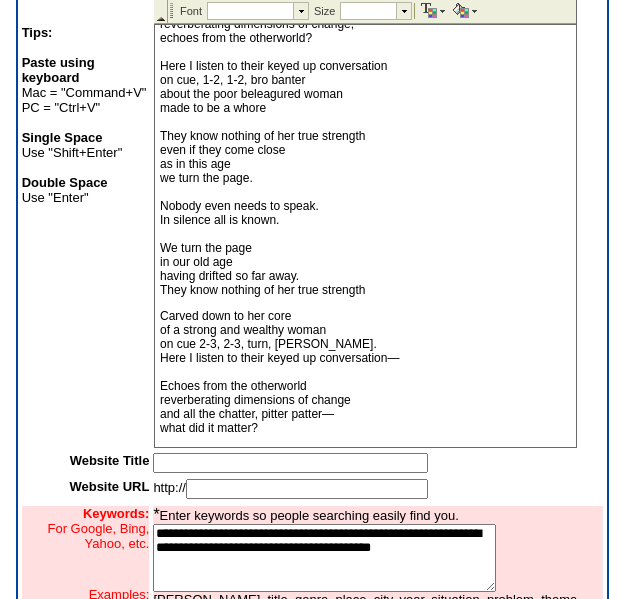 click on "Carved down to her core
of a strong and wealthy woman
on cue 2-3, 2-3, turn, canter.
Here I listen to their keyed up conversation—
Echoes from the otherworld
reverberating dimensions of change
and all the chatter, pitter patter—
what did it matter?" at bounding box center [365, 372] 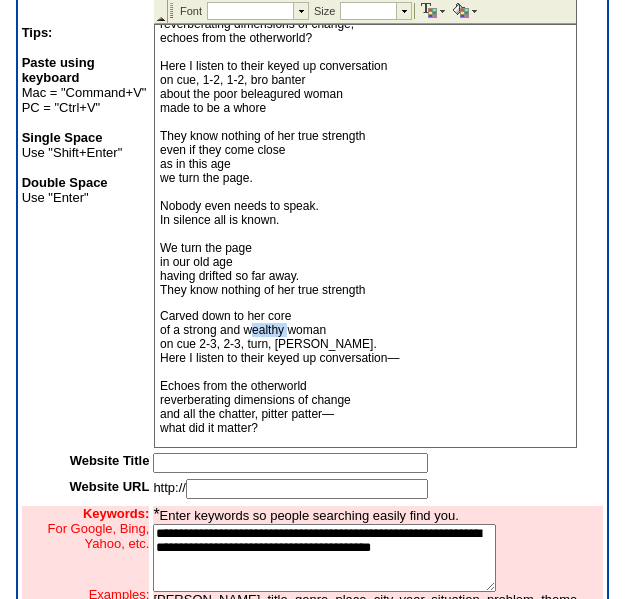 click on "Carved down to her core
of a strong and wealthy woman
on cue 2-3, 2-3, turn, canter.
Here I listen to their keyed up conversation—
Echoes from the otherworld
reverberating dimensions of change
and all the chatter, pitter patter—
what did it matter?" at bounding box center [365, 372] 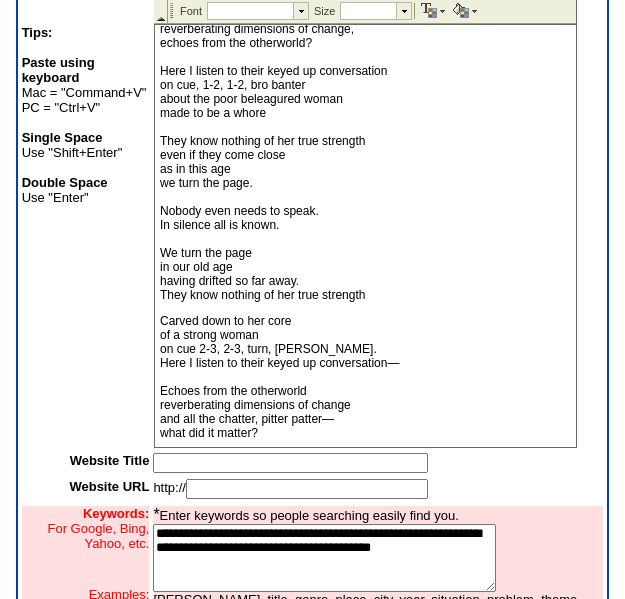 scroll, scrollTop: 58, scrollLeft: 0, axis: vertical 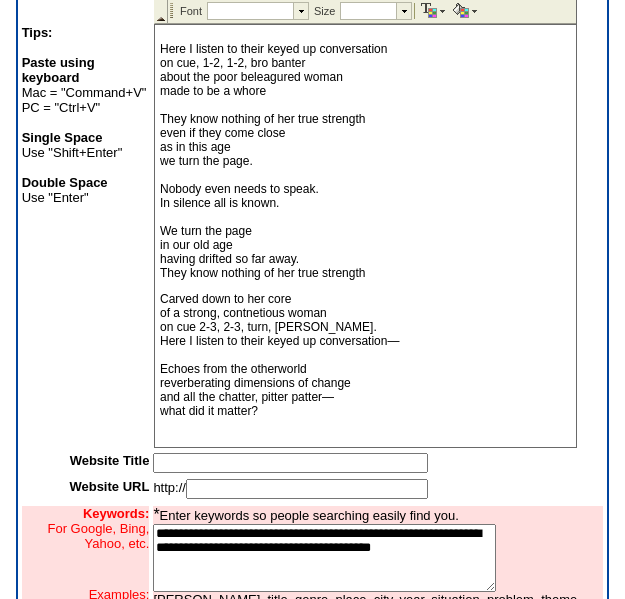 click on "Carved down to her core
of a strong, contnetious woman
on cue 2-3, 2-3, turn, canter.
Here I listen to their keyed up conversation—
Echoes from the otherworld
reverberating dimensions of change
and all the chatter, pitter patter—
what did it matter?" at bounding box center (365, 355) 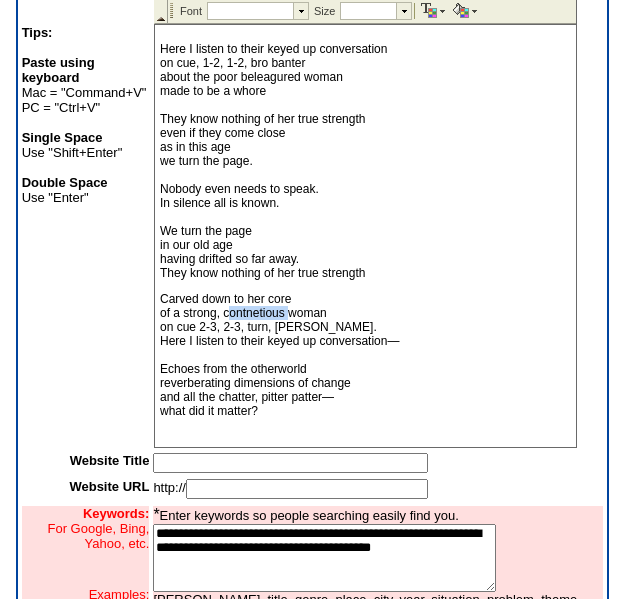 click on "Carved down to her core
of a strong, contnetious woman
on cue 2-3, 2-3, turn, canter.
Here I listen to their keyed up conversation—
Echoes from the otherworld
reverberating dimensions of change
and all the chatter, pitter patter—
what did it matter?" at bounding box center (365, 355) 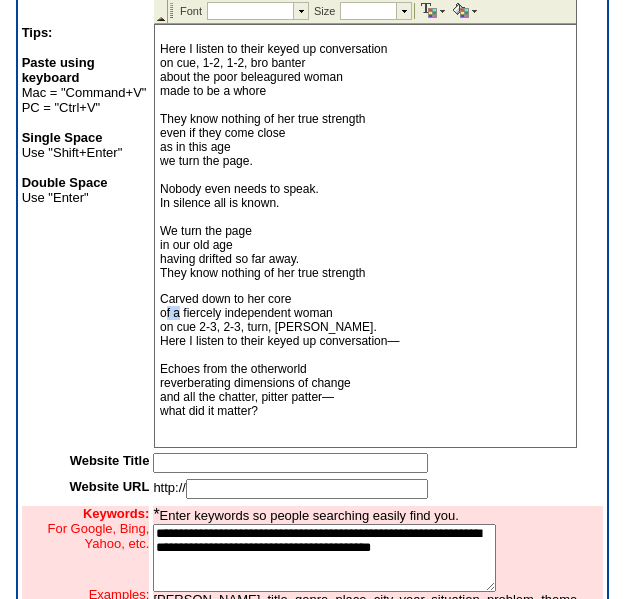 drag, startPoint x: 174, startPoint y: 316, endPoint x: 156, endPoint y: 315, distance: 18.027756 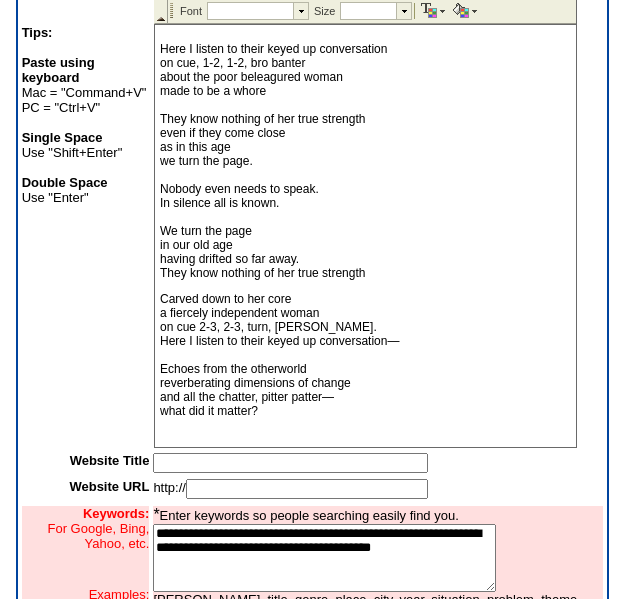 click on "Carved down to her core a fiercely independent woman
on cue 2-3, 2-3, turn, canter.
Here I listen to their keyed up conversation—
Echoes from the otherworld
reverberating dimensions of change
and all the chatter, pitter patter—
what did it matter?" at bounding box center [365, 355] 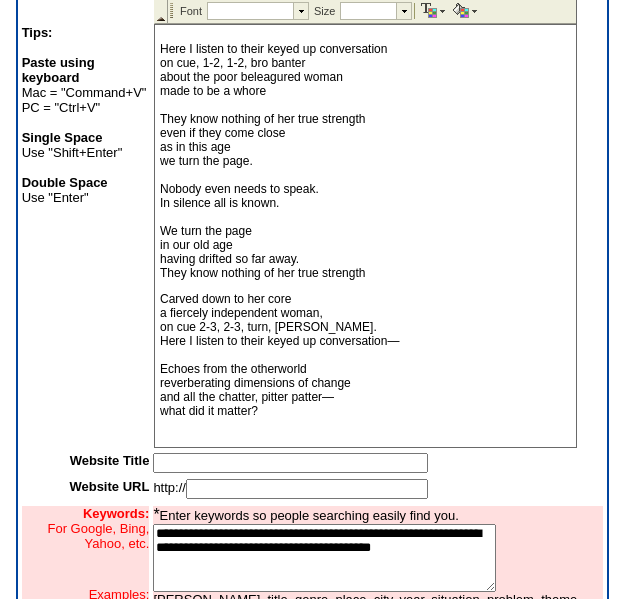 scroll, scrollTop: 60, scrollLeft: 0, axis: vertical 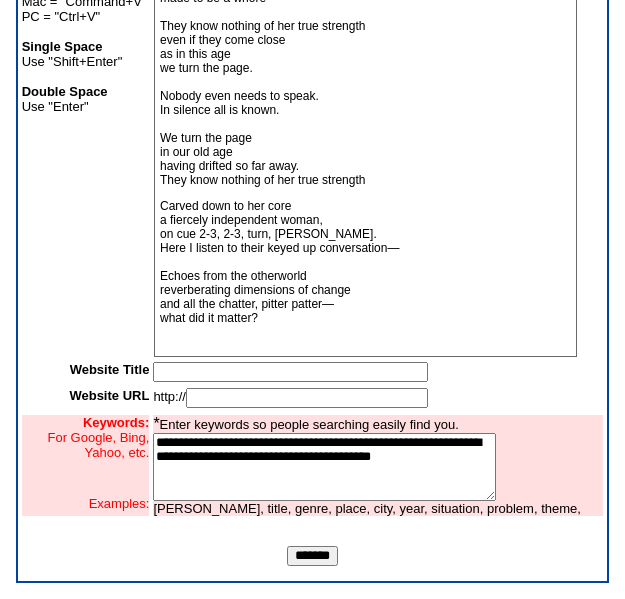 click on "*******" at bounding box center [312, 556] 